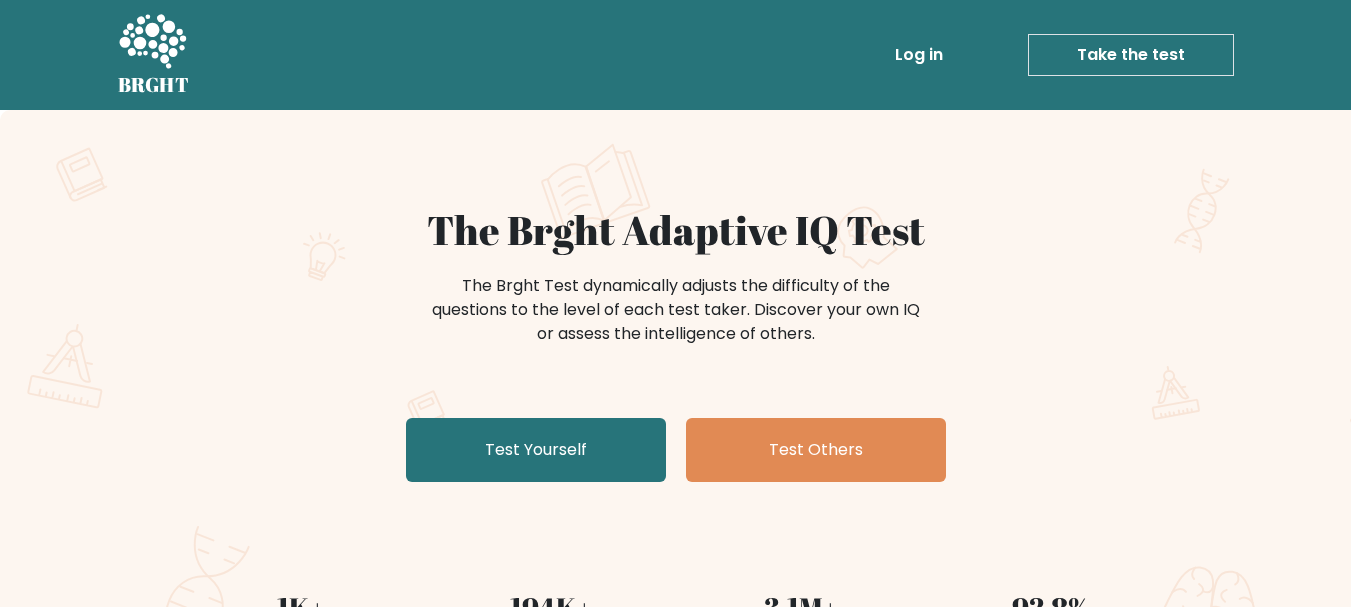 scroll, scrollTop: 100, scrollLeft: 0, axis: vertical 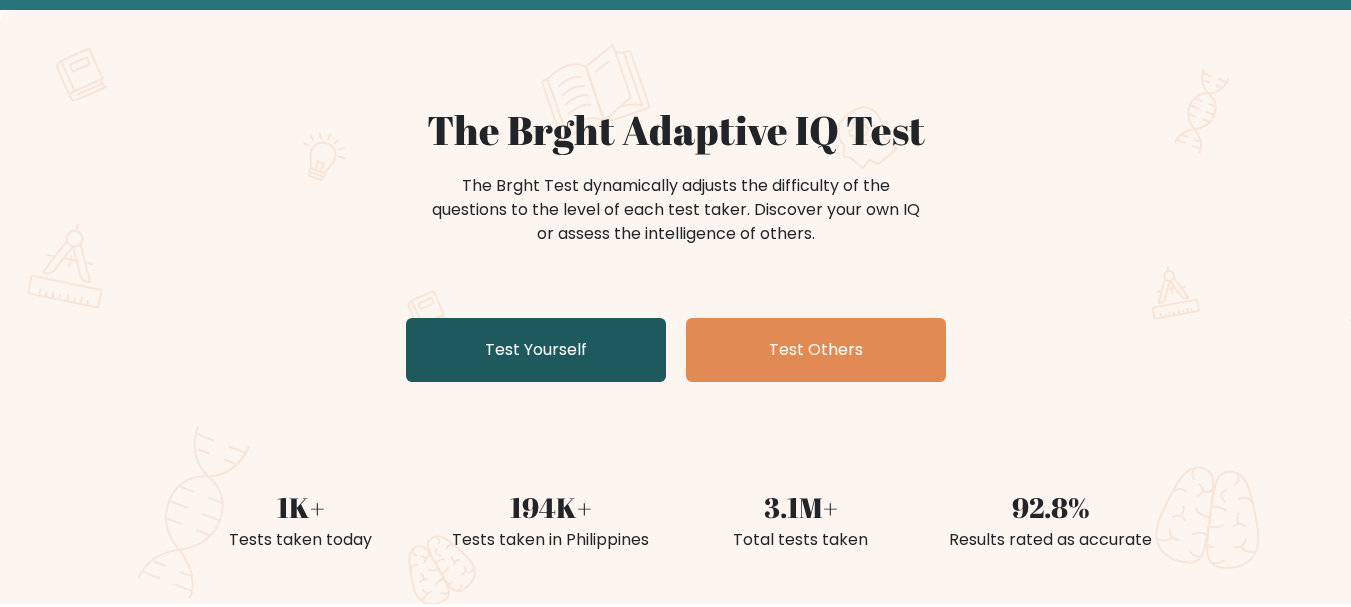 click on "Test Yourself" at bounding box center [536, 350] 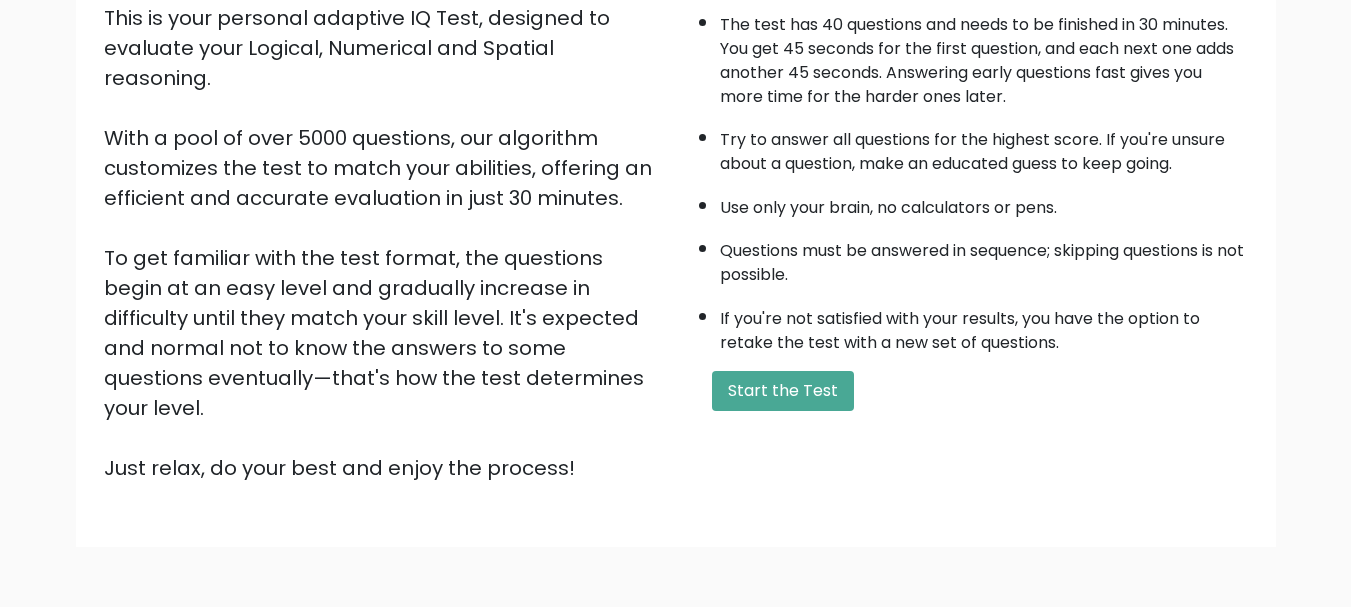 scroll, scrollTop: 309, scrollLeft: 0, axis: vertical 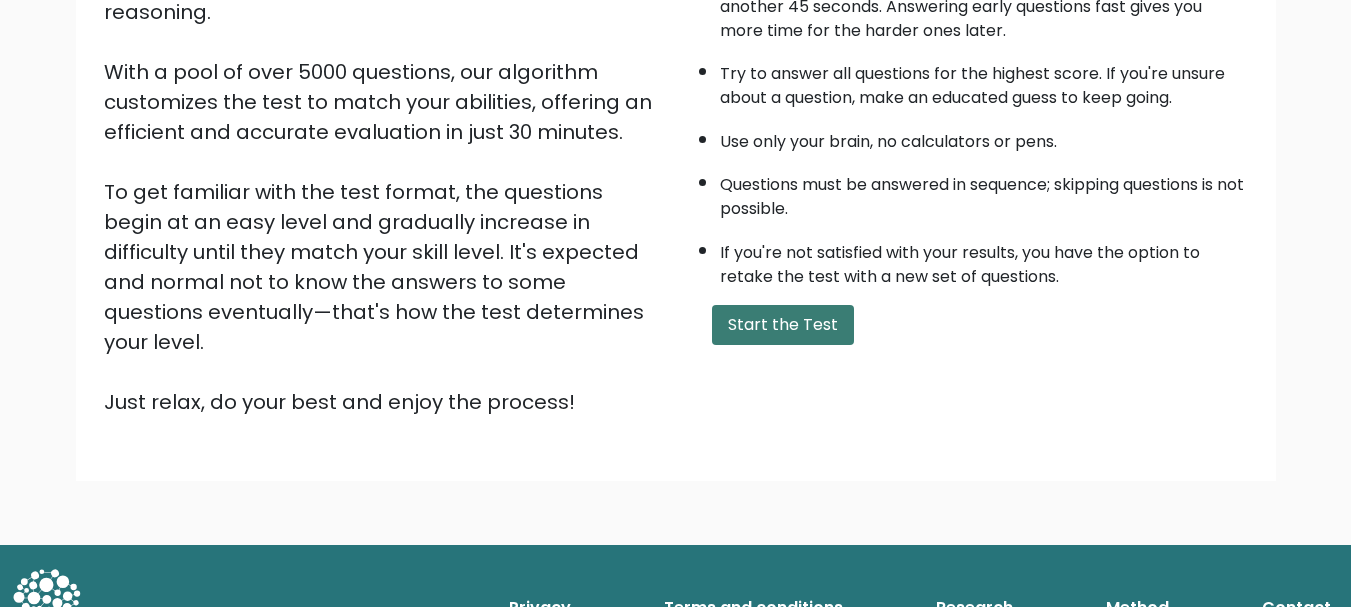 click on "Start the Test" at bounding box center (783, 325) 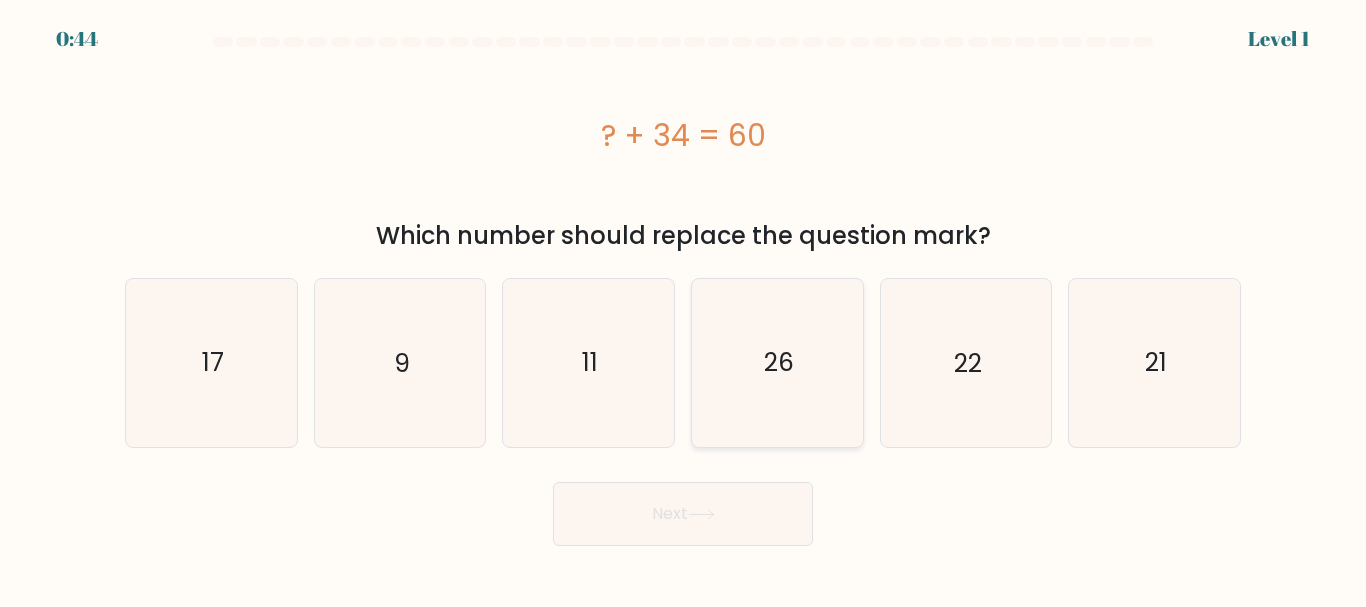 scroll, scrollTop: 0, scrollLeft: 0, axis: both 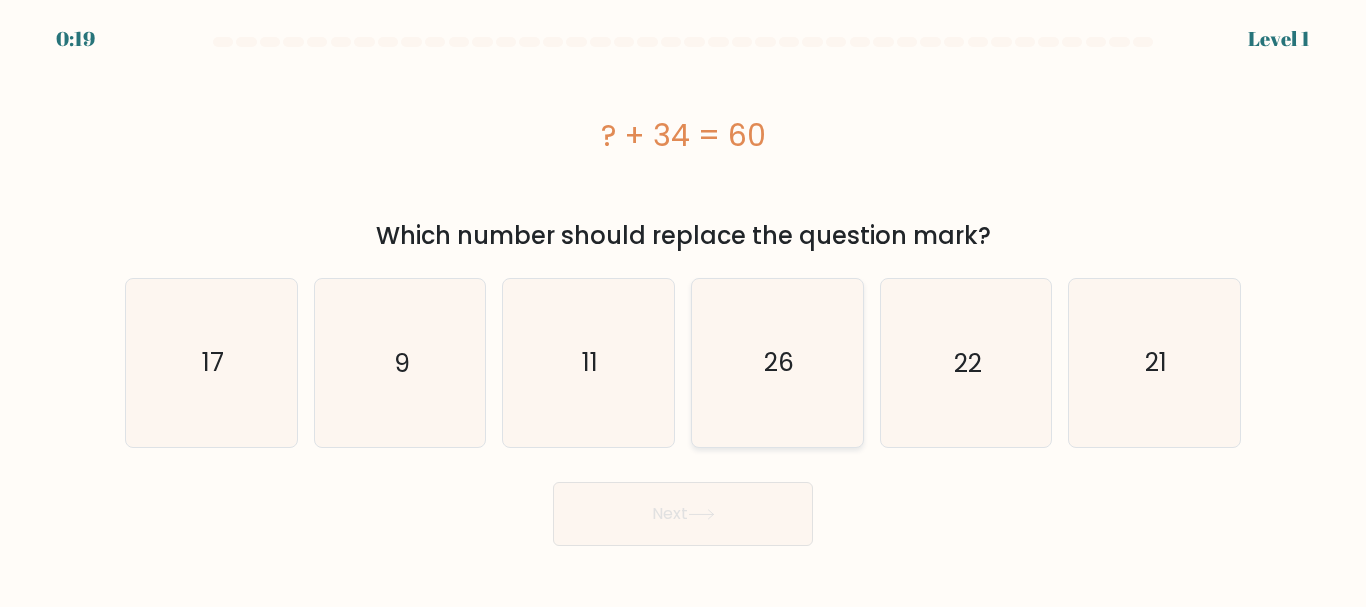 click on "26" at bounding box center [779, 362] 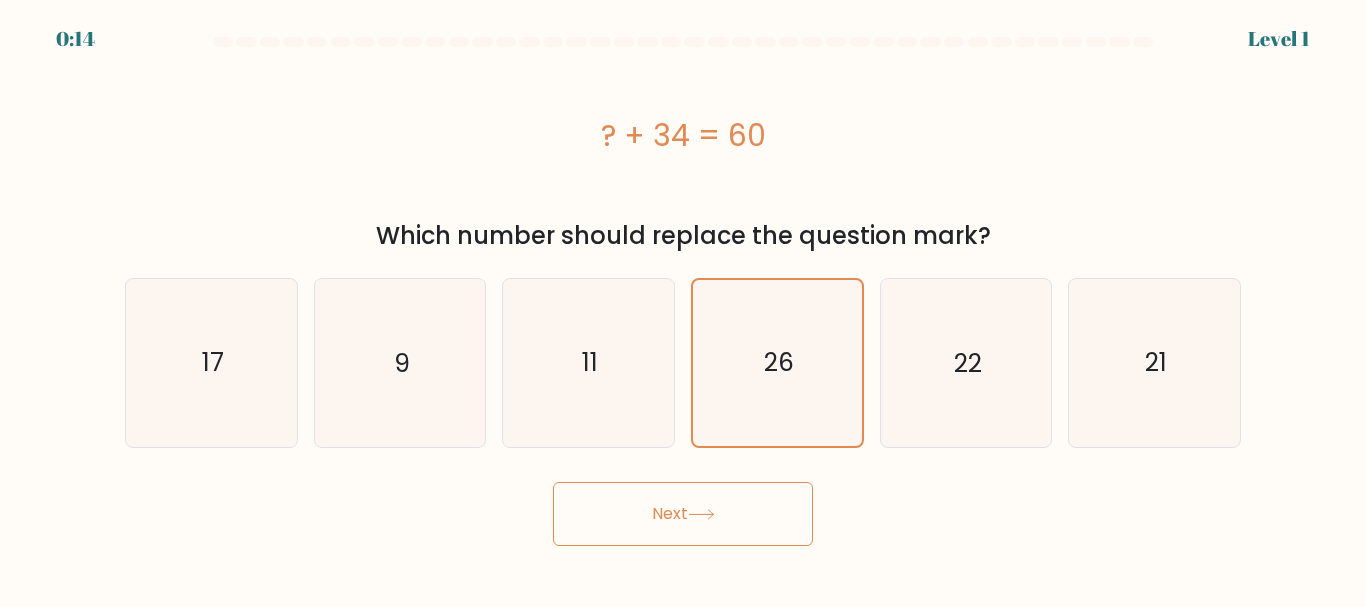 click at bounding box center [701, 514] 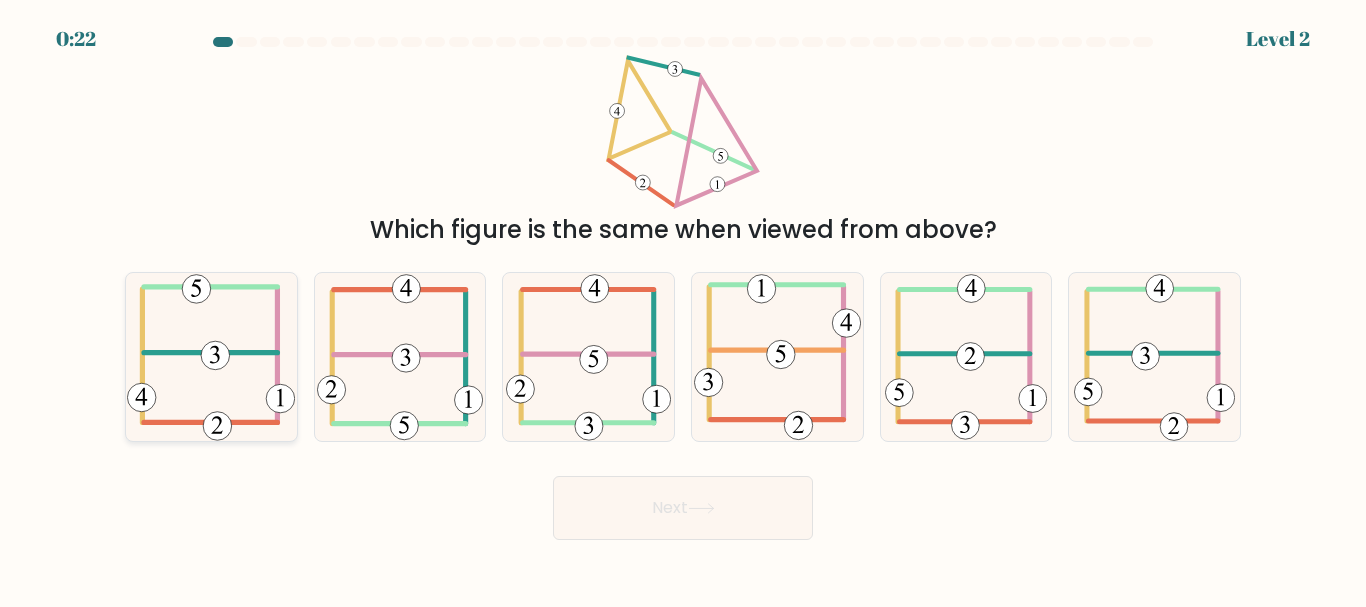 click at bounding box center (211, 356) 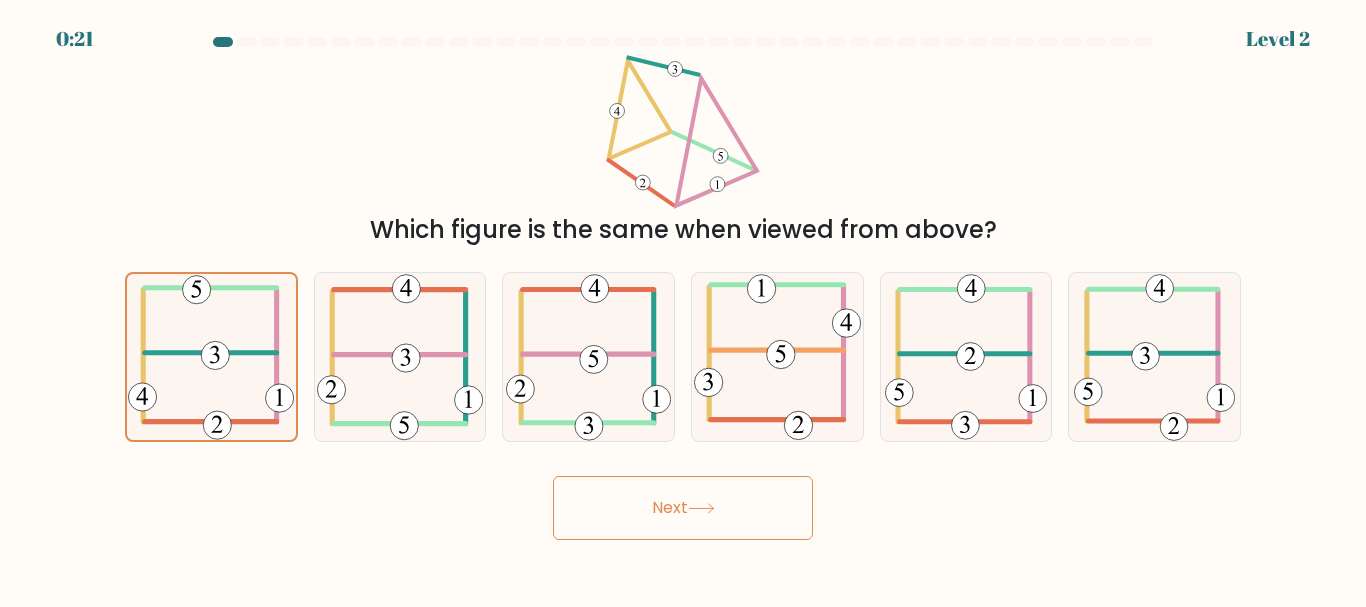 click on "Next" at bounding box center [683, 508] 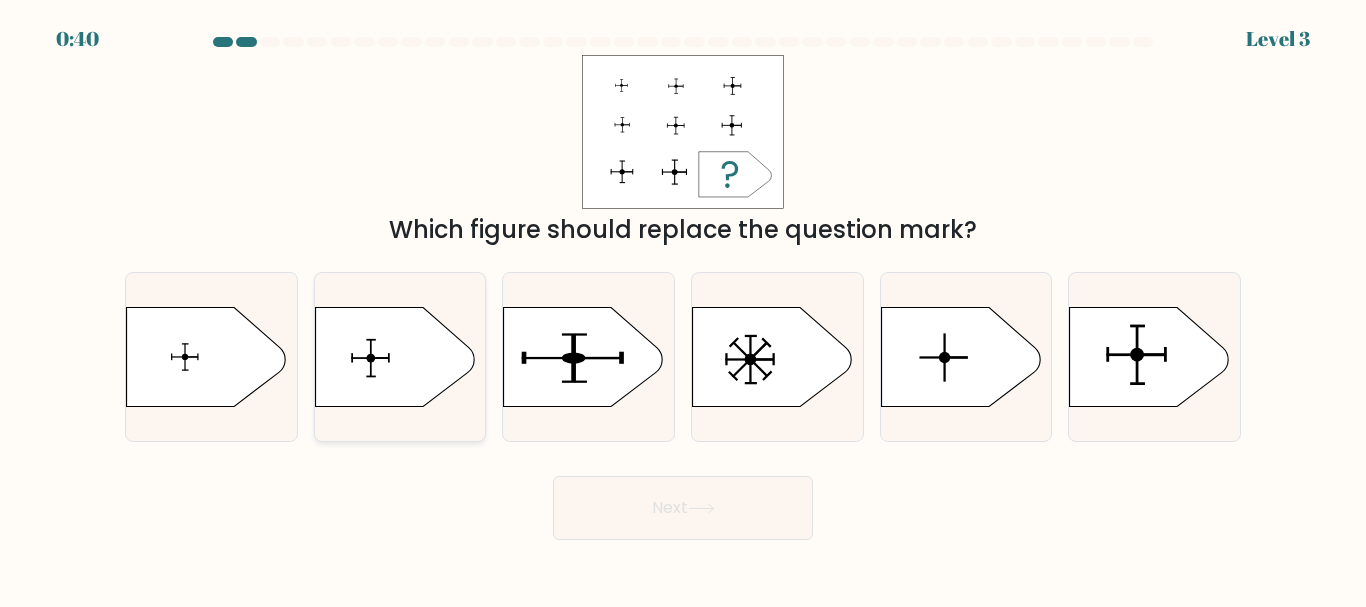 click at bounding box center (395, 357) 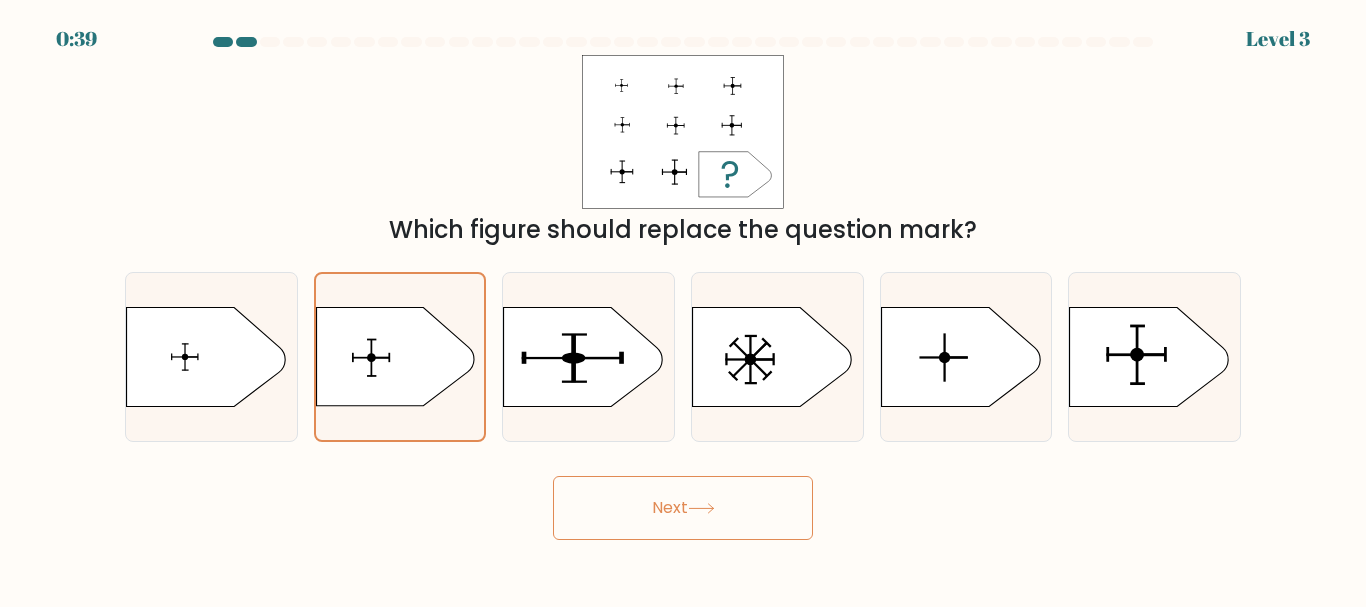 click on "Next" at bounding box center [683, 508] 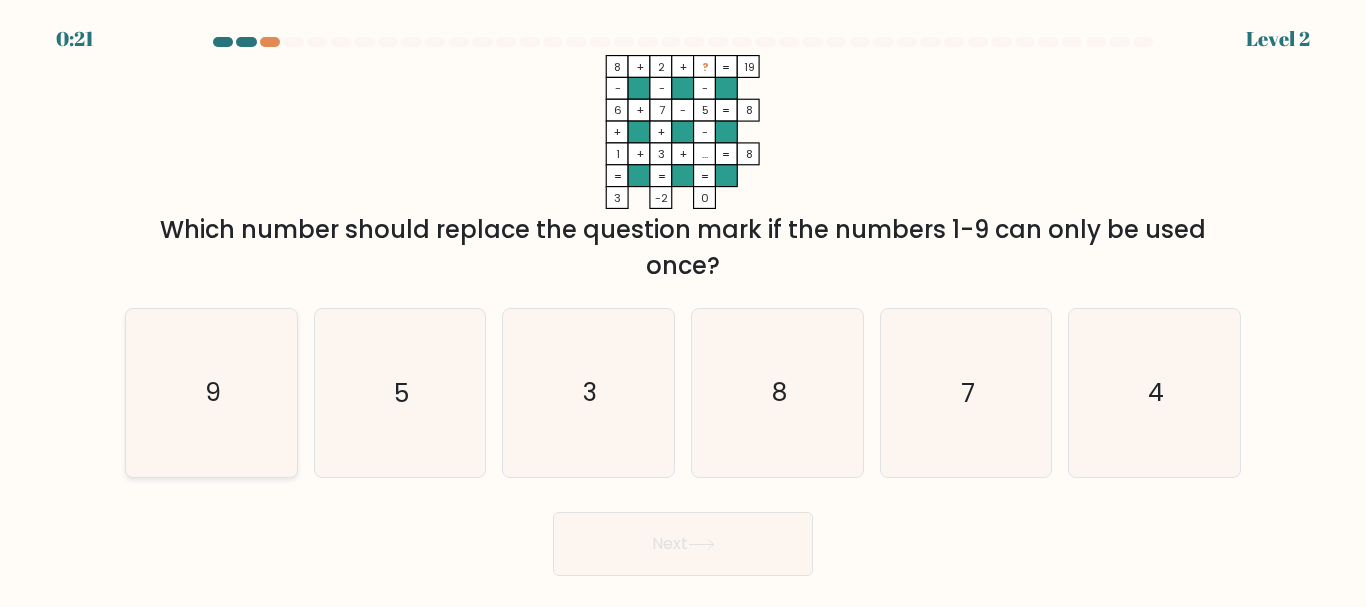 click on "9" at bounding box center [211, 392] 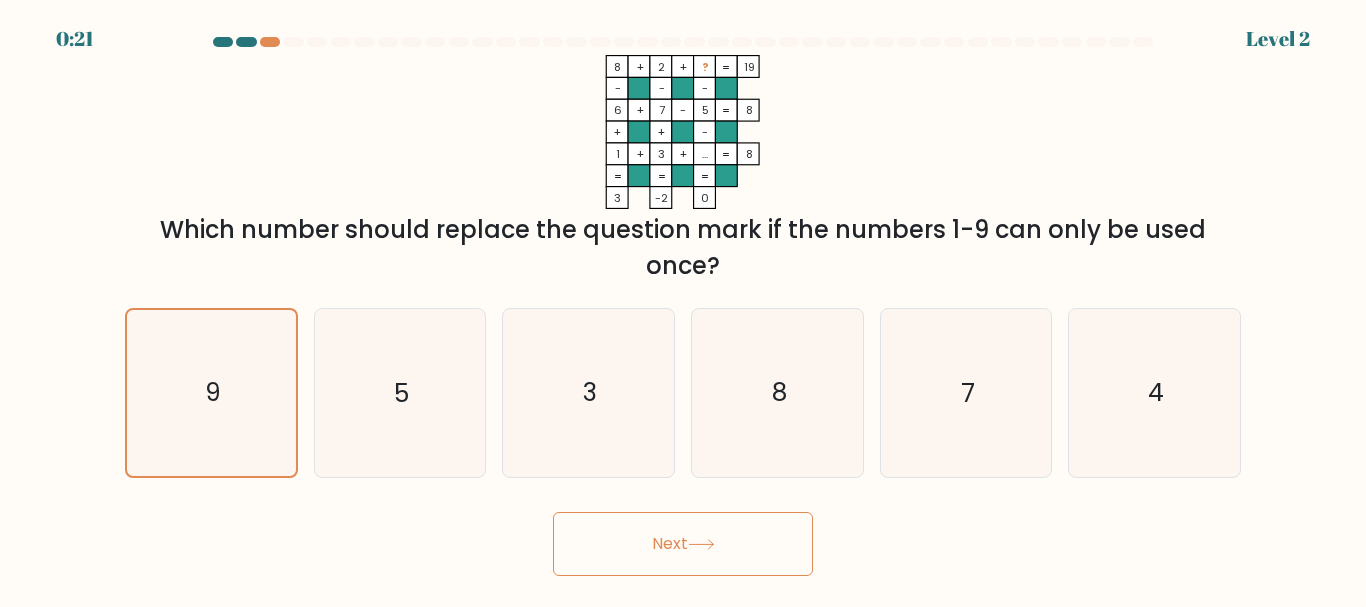 click at bounding box center (701, 544) 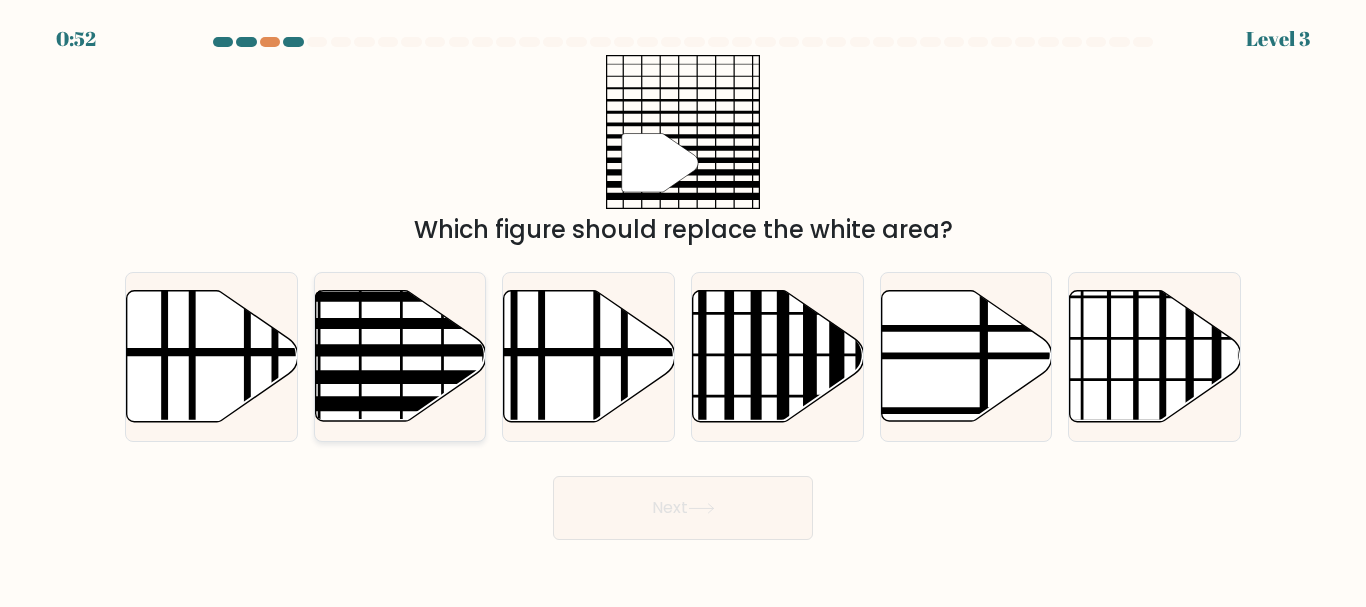 click at bounding box center (452, 351) 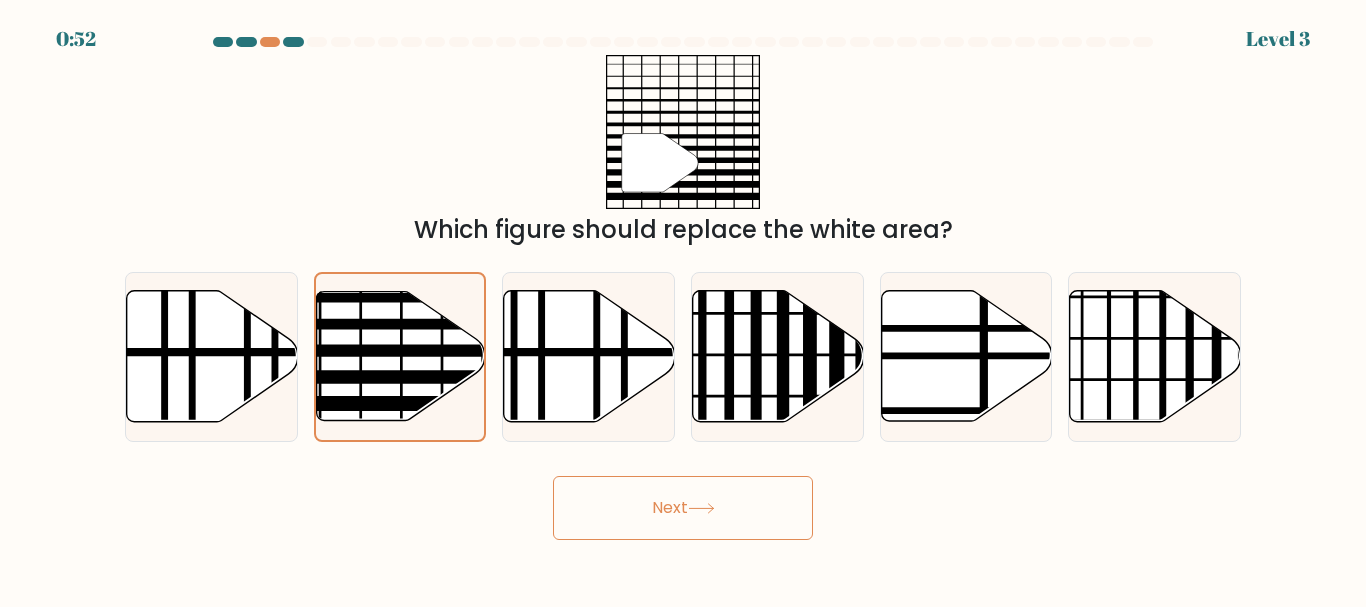 click on "Next" at bounding box center (683, 508) 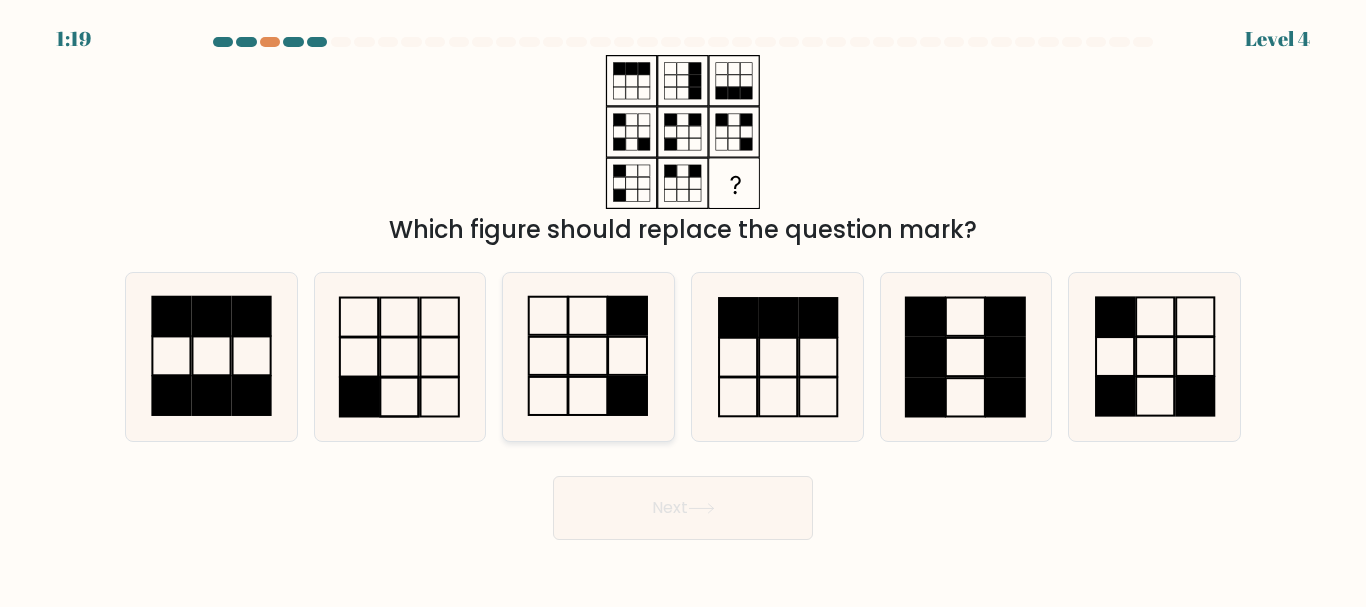 click at bounding box center (588, 356) 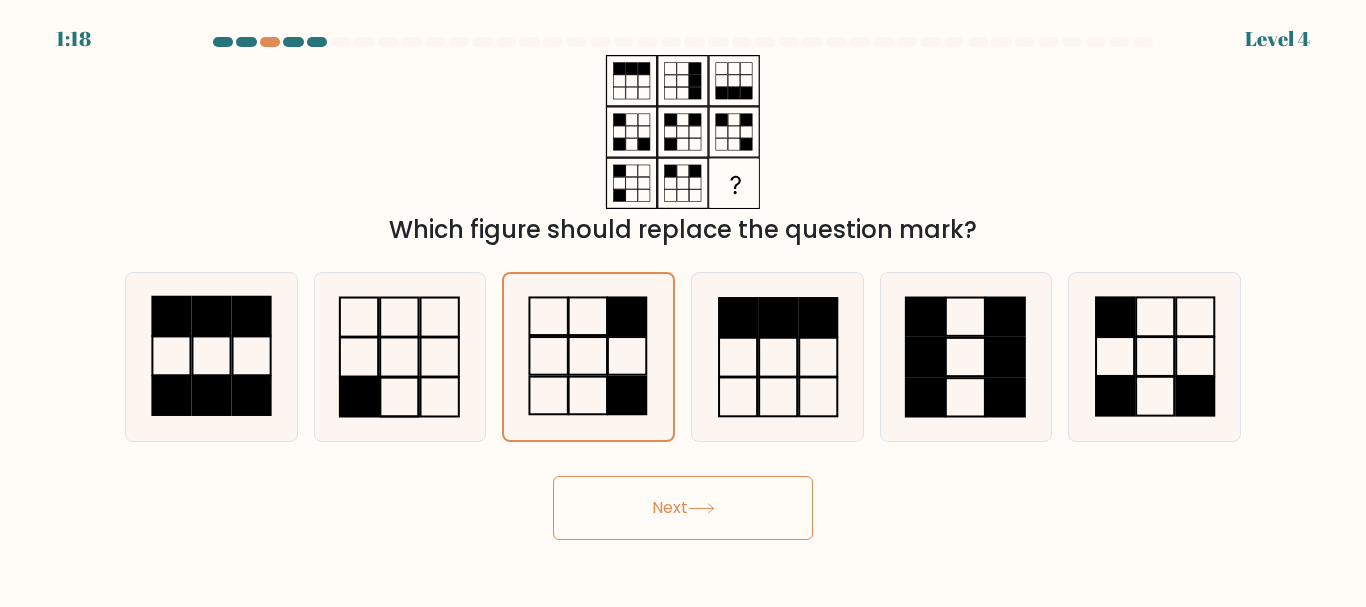 click at bounding box center [701, 508] 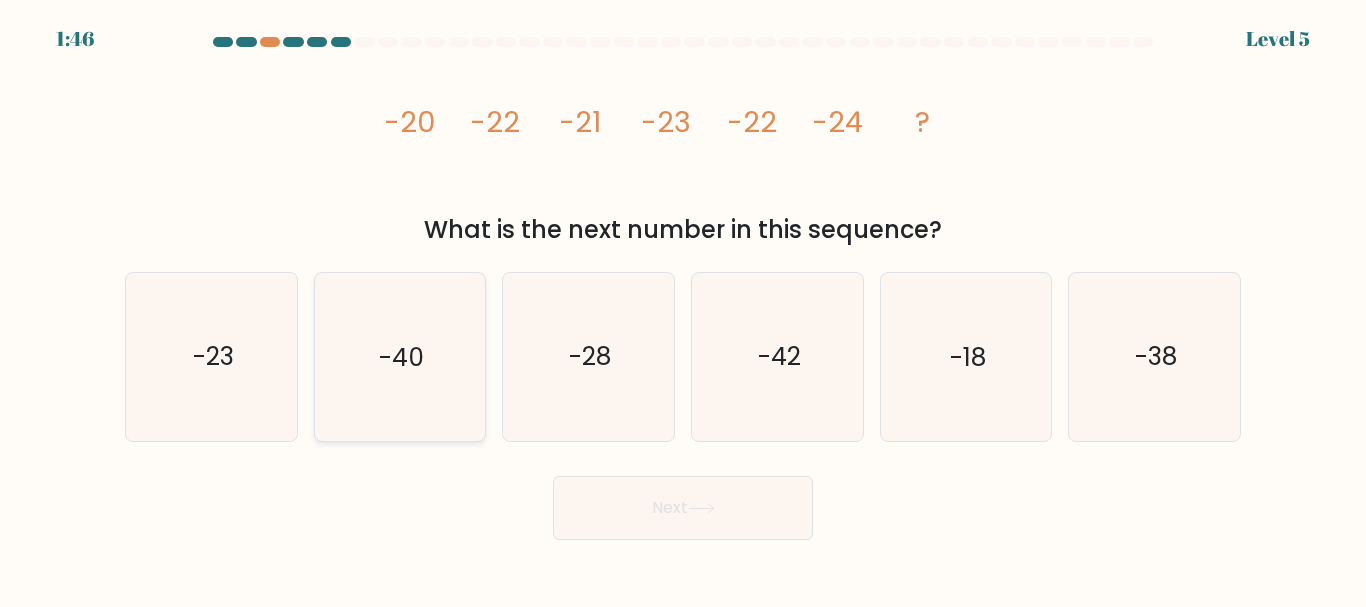 drag, startPoint x: 244, startPoint y: 350, endPoint x: 321, endPoint y: 386, distance: 85 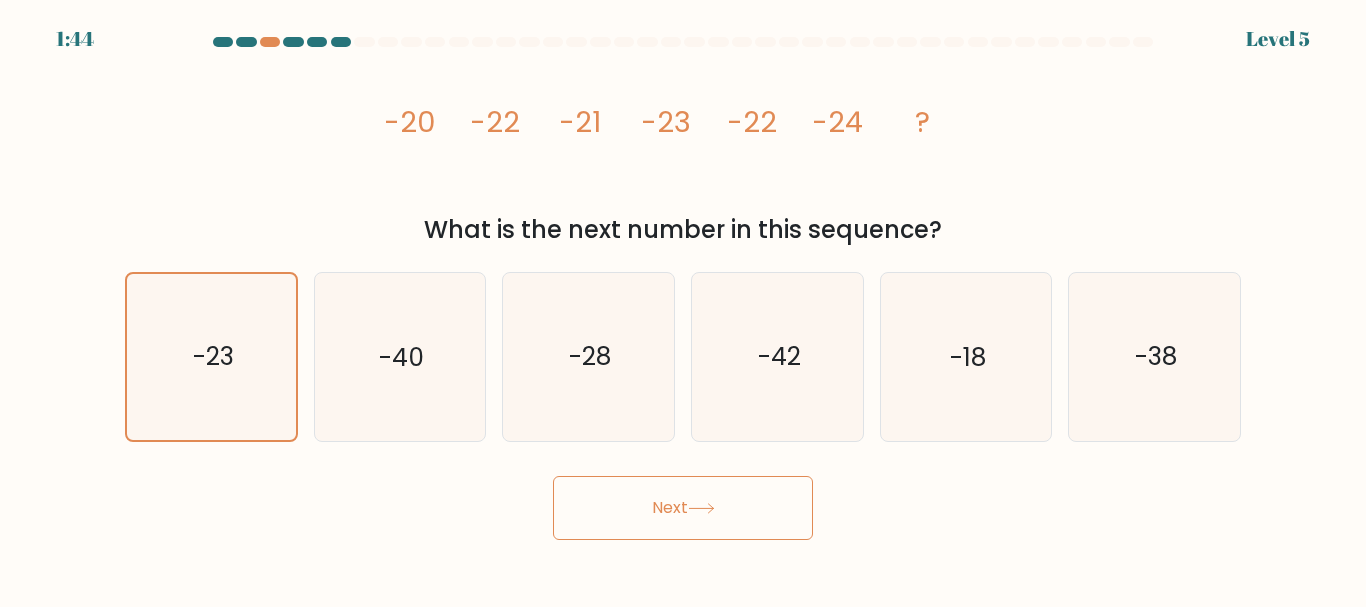 click on "Next" at bounding box center [683, 508] 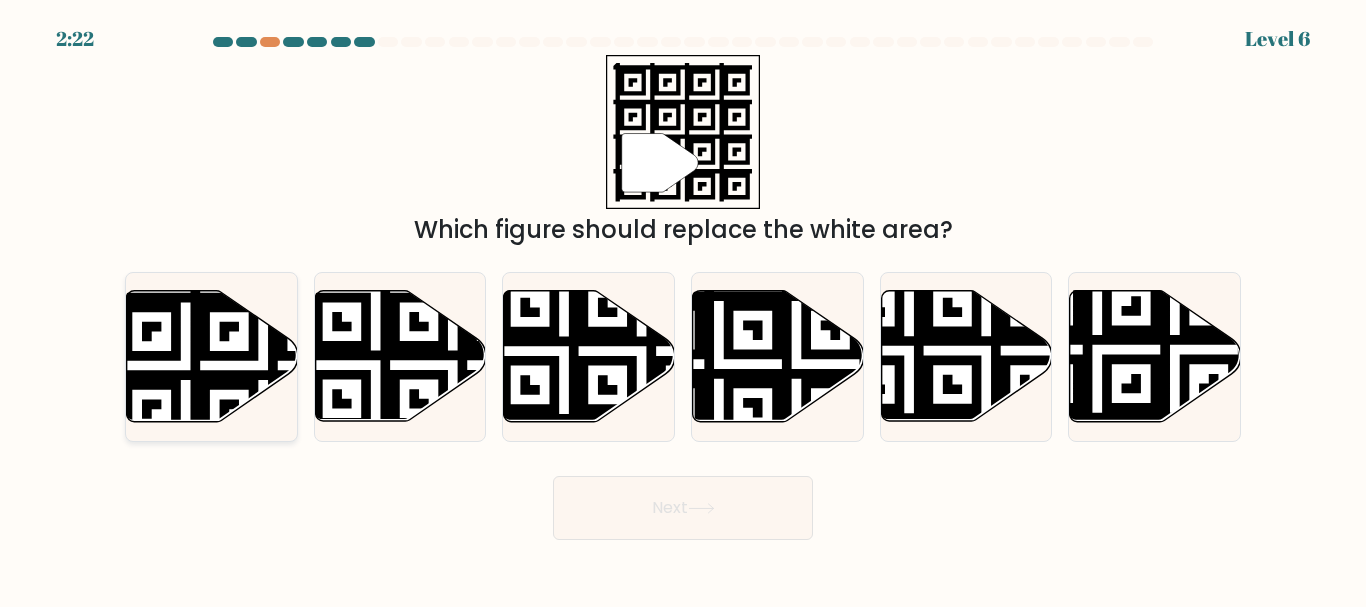 click at bounding box center (263, 288) 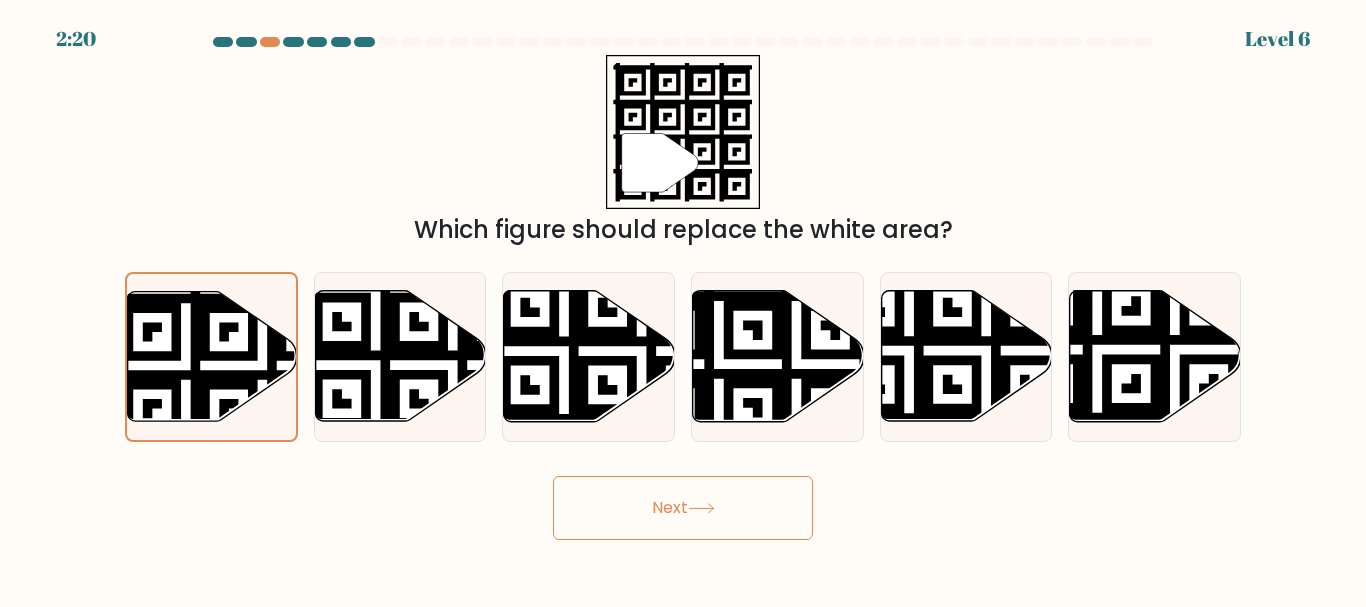 click on "Next" at bounding box center (683, 508) 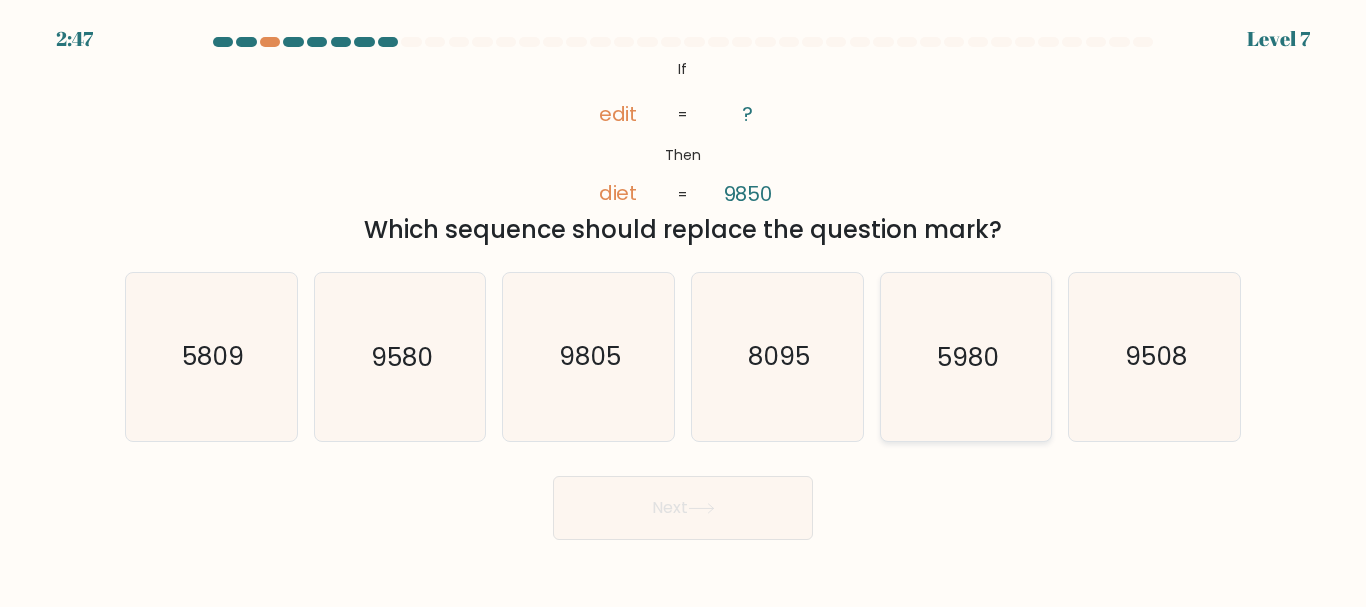 click on "5980" at bounding box center (965, 356) 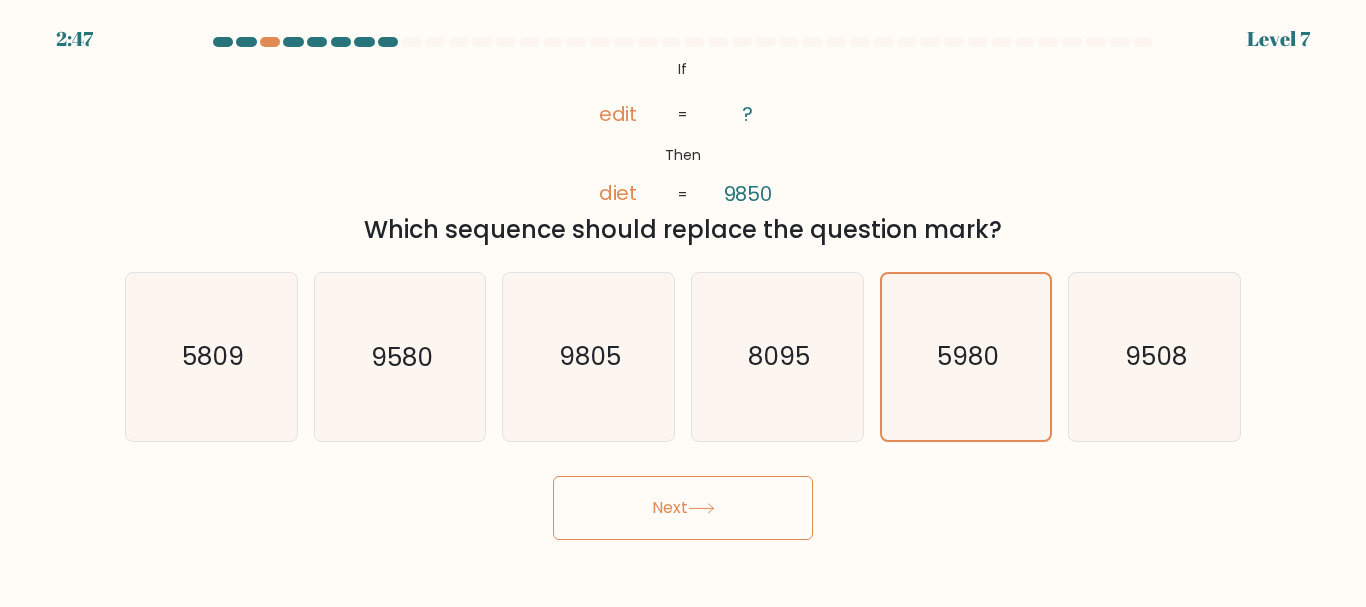 click on "Next" at bounding box center [683, 508] 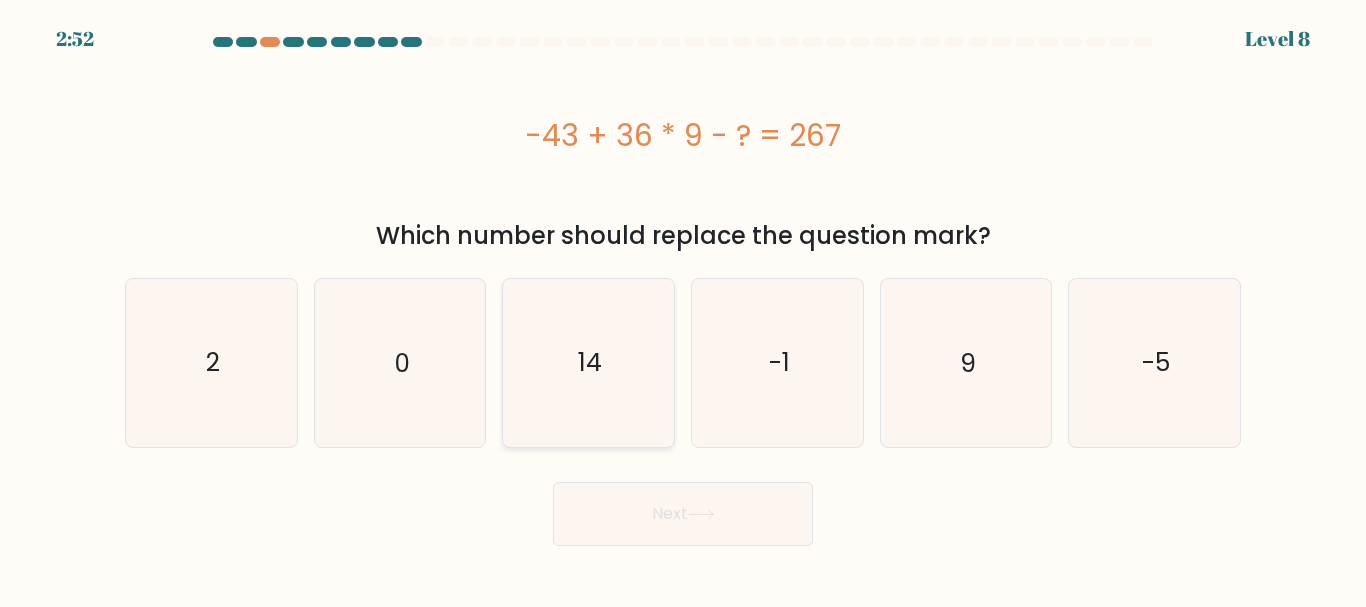 click on "14" at bounding box center [588, 362] 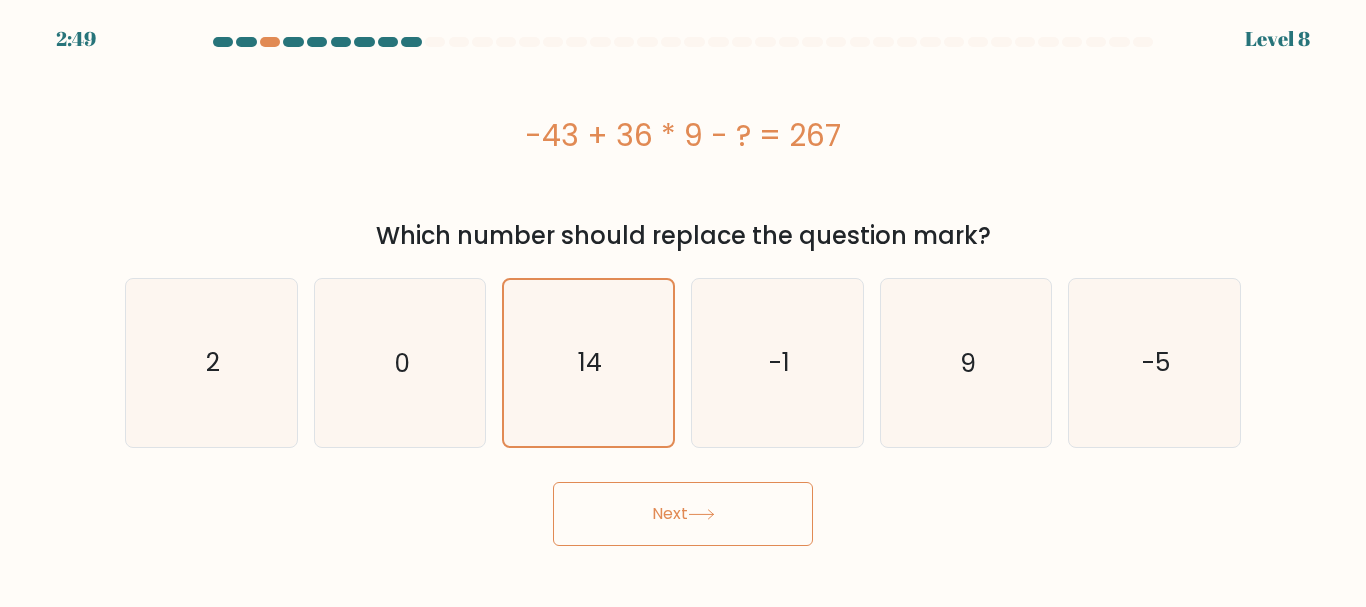 click on "Next" at bounding box center [683, 514] 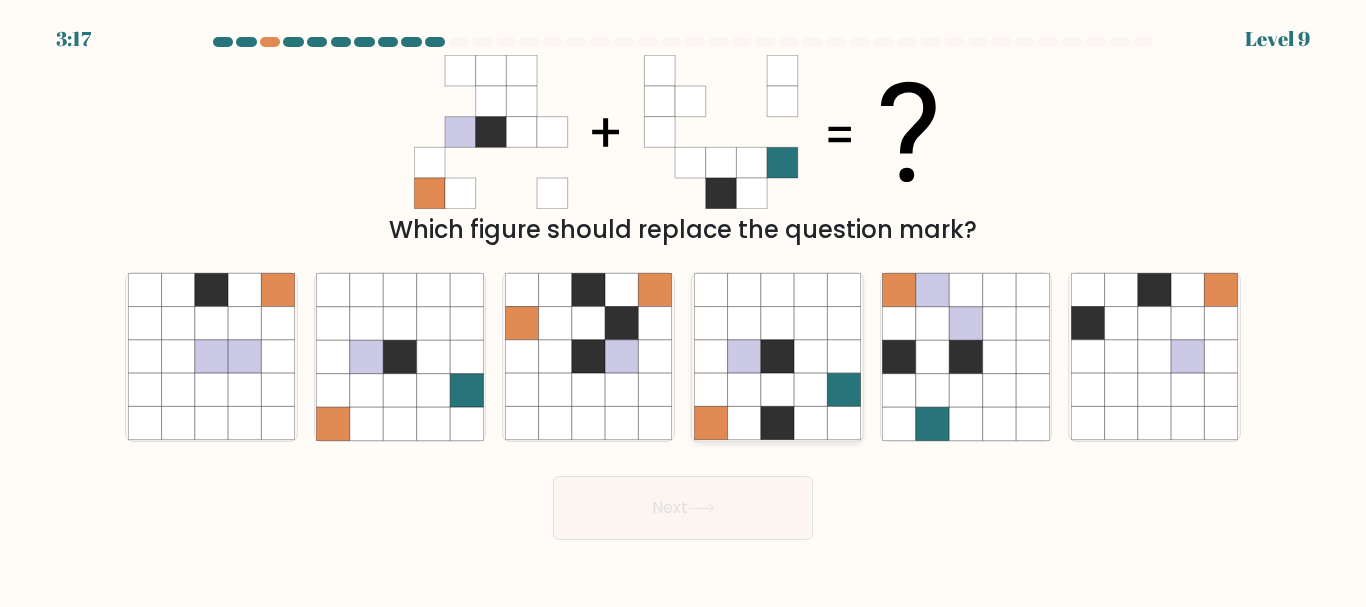 click at bounding box center [777, 323] 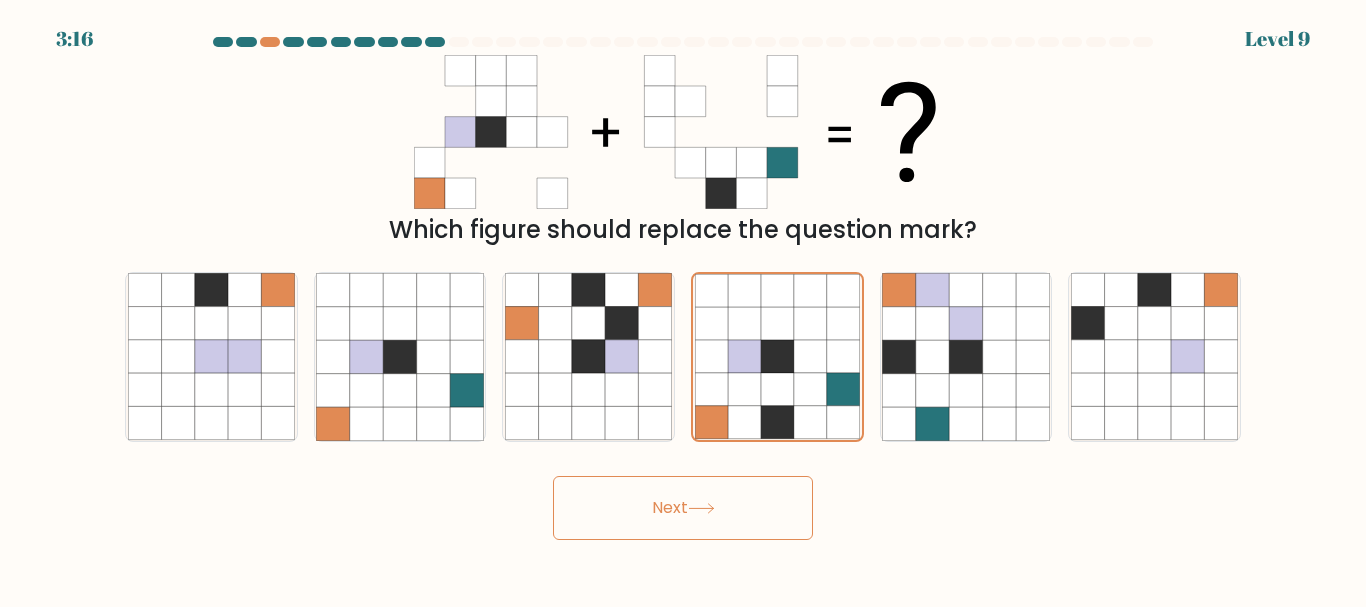 click on "Next" at bounding box center [683, 508] 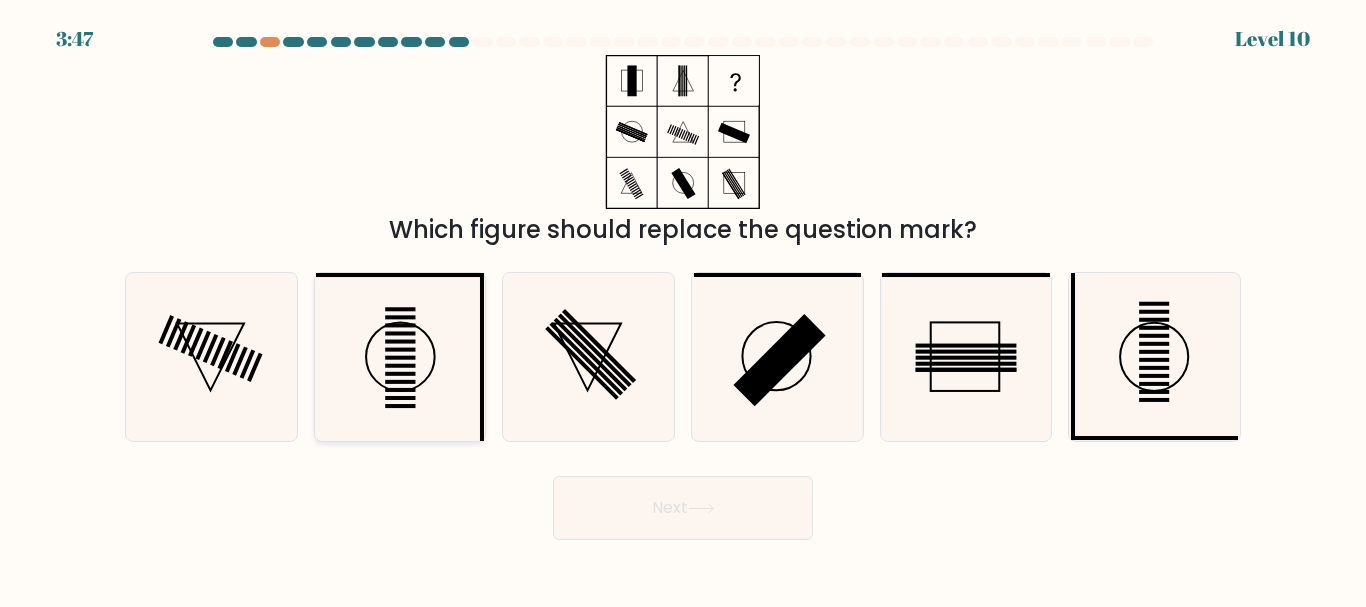 click at bounding box center [399, 356] 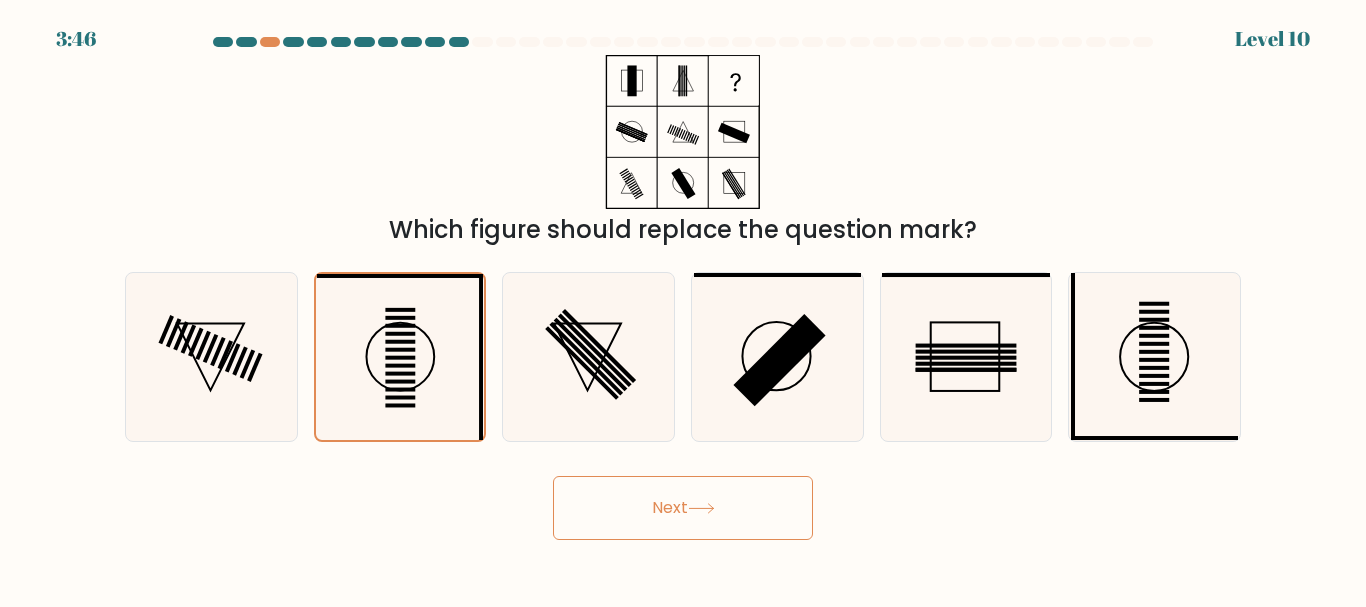 click on "Next" at bounding box center (683, 508) 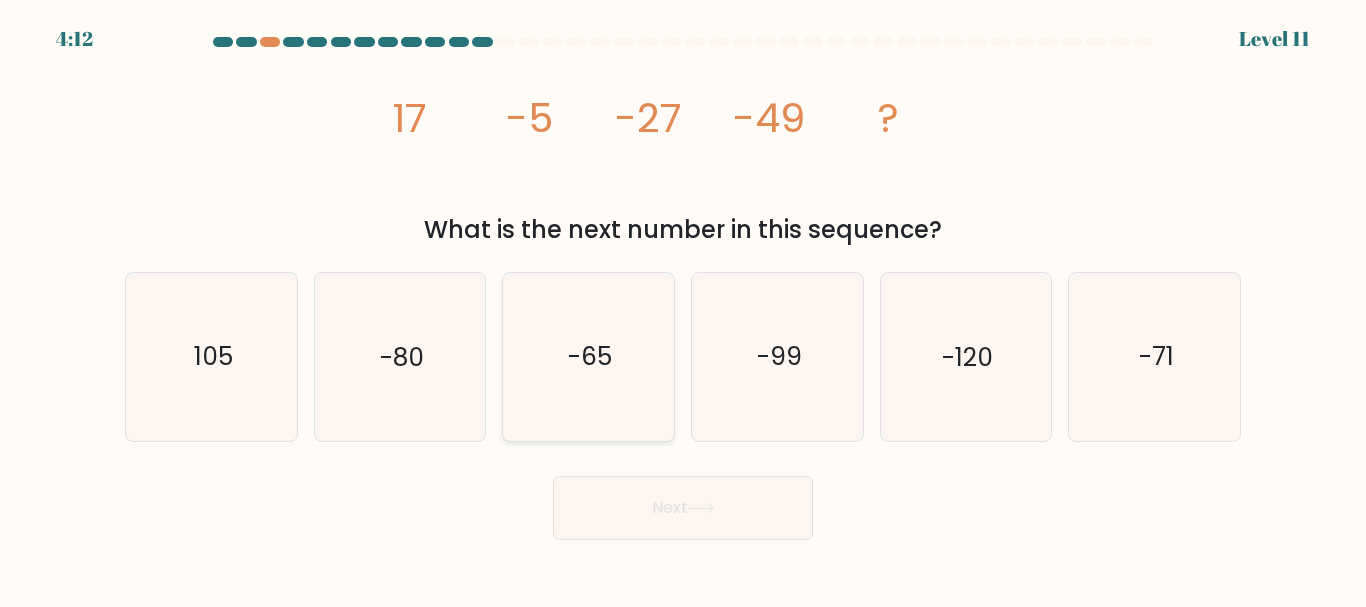 click on "-65" at bounding box center [590, 357] 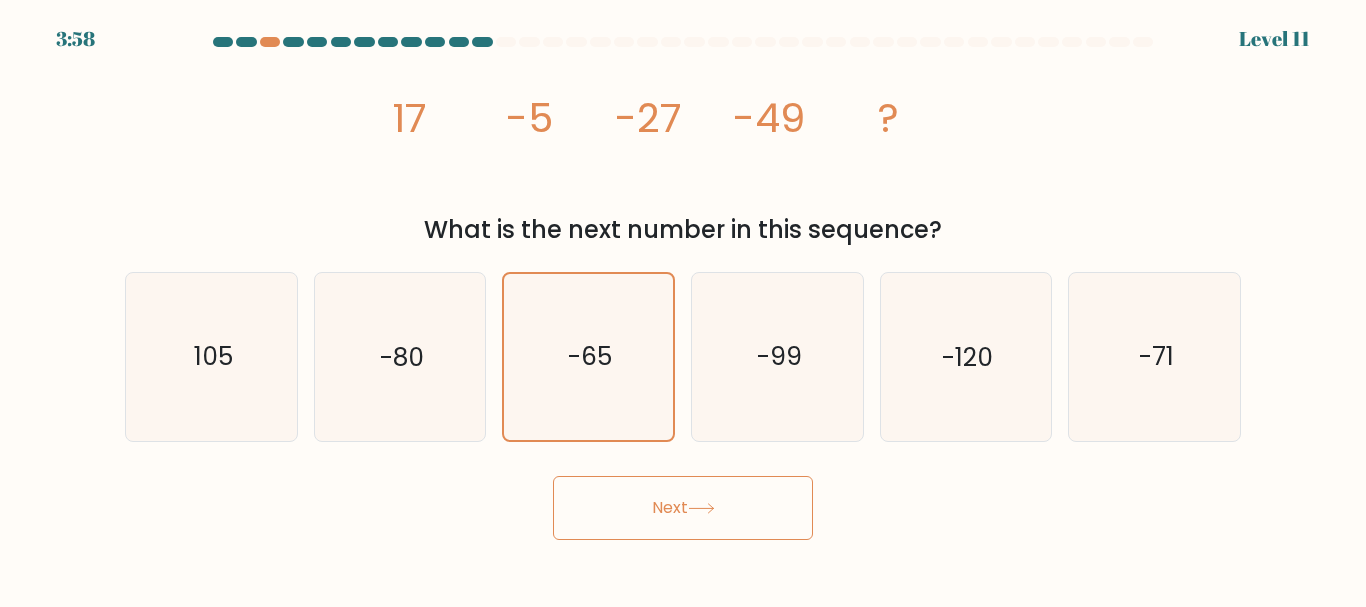 click on "Next" at bounding box center [683, 508] 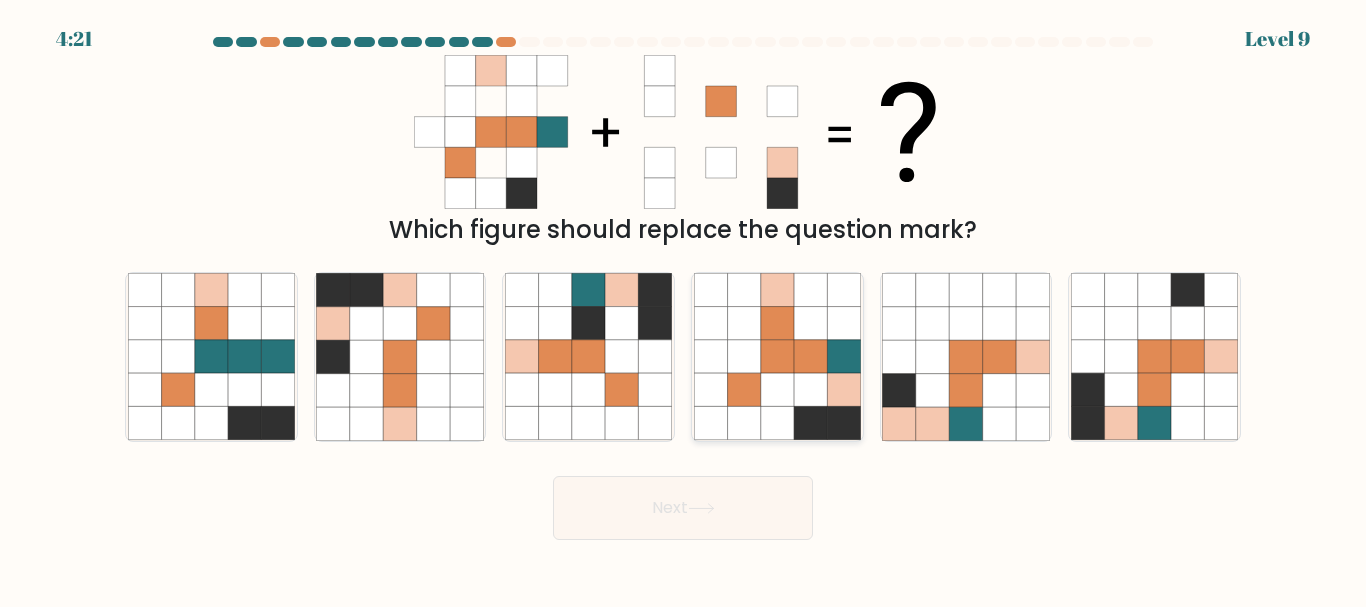 click at bounding box center [777, 356] 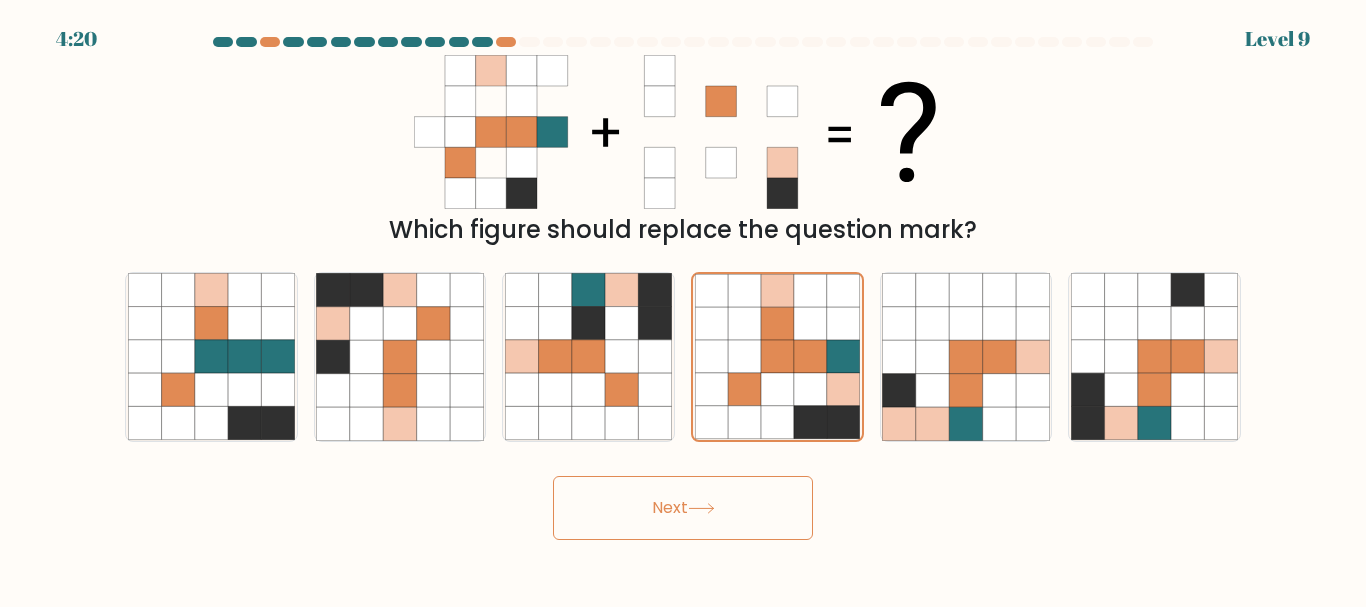 click on "Next" at bounding box center (683, 508) 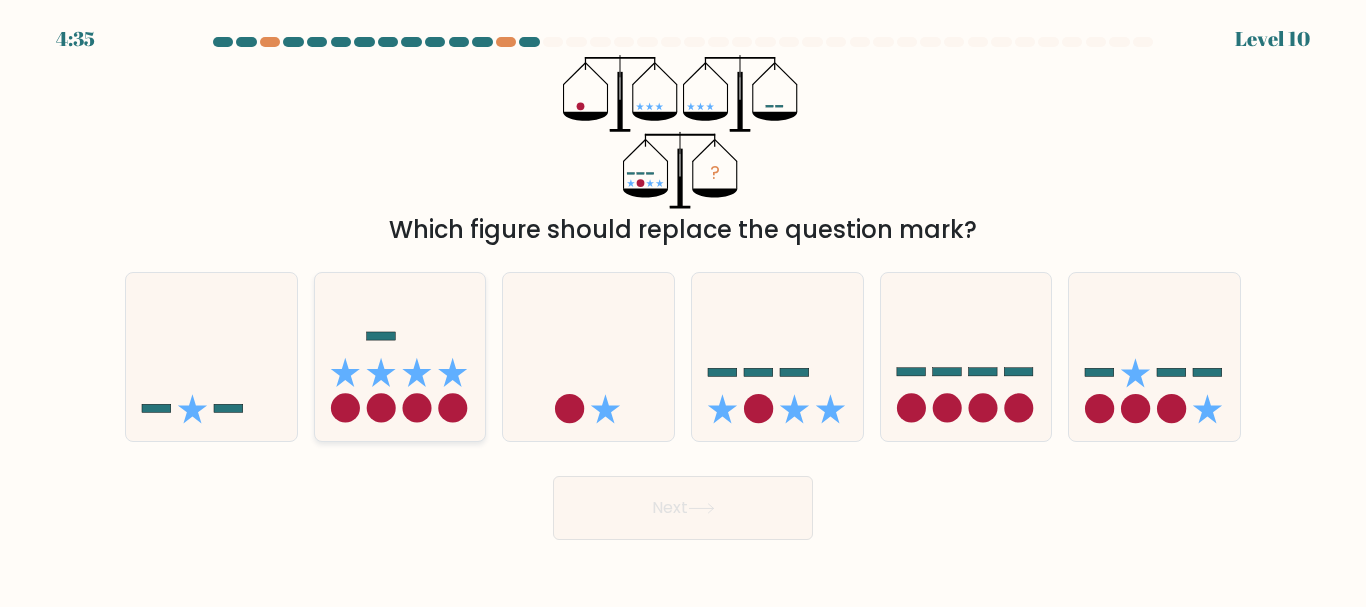 click at bounding box center [400, 356] 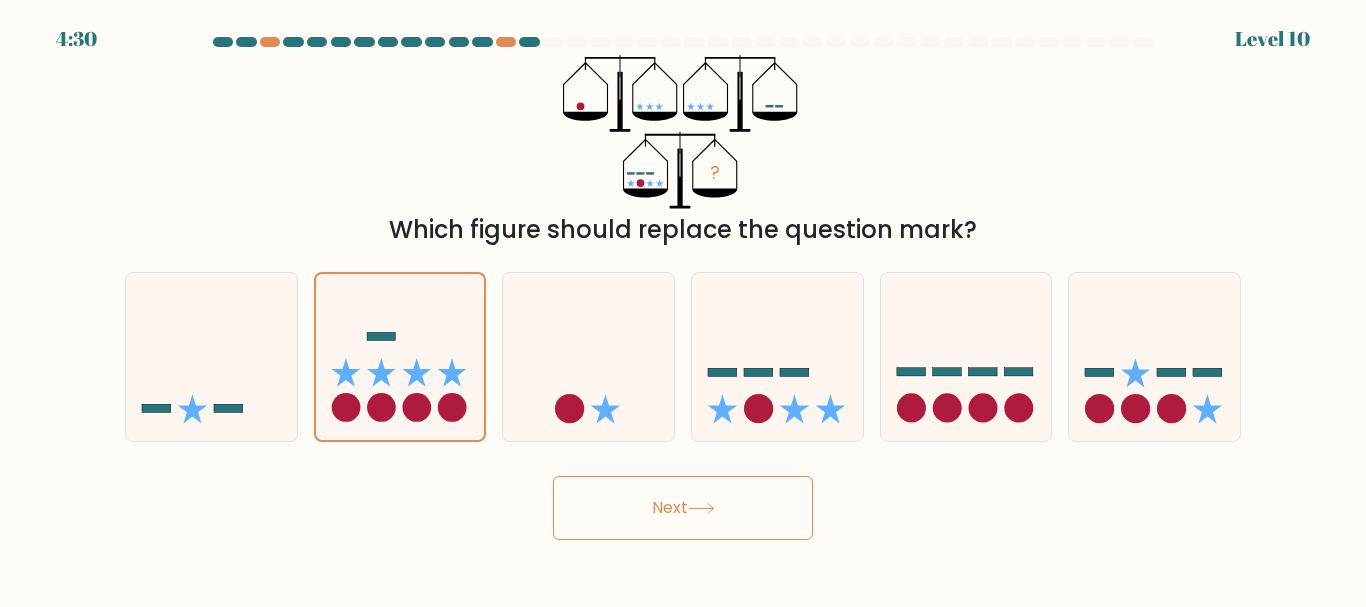 click on "Next" at bounding box center [683, 508] 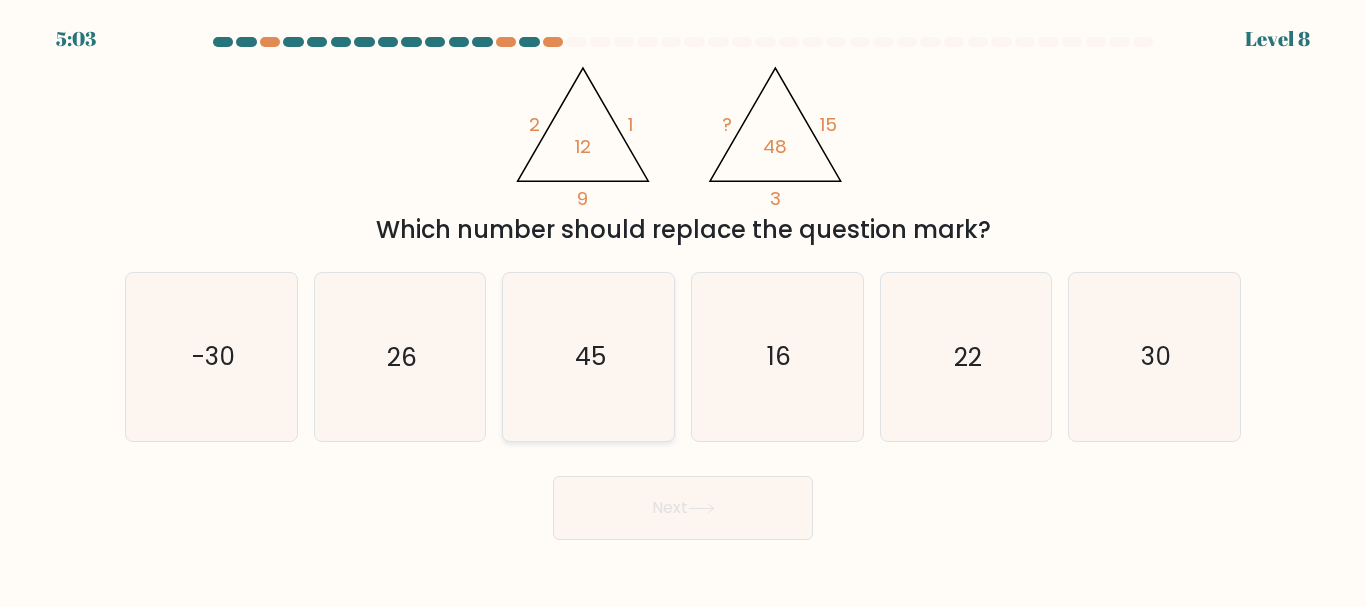 click on "45" at bounding box center [588, 356] 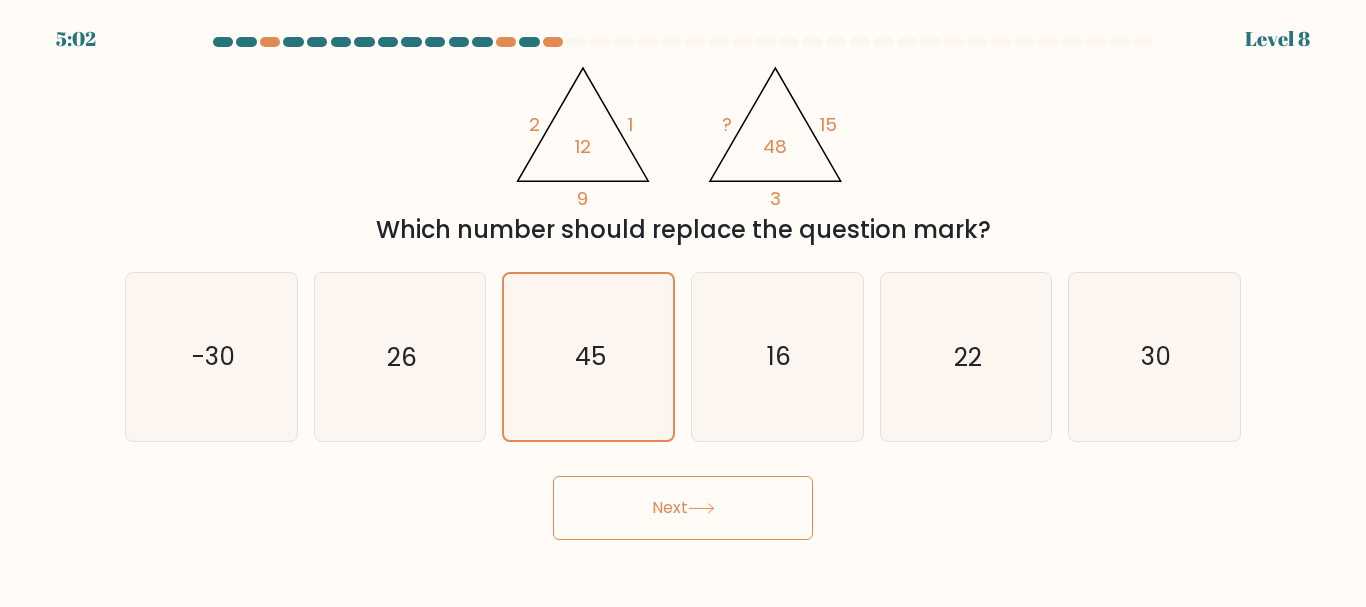 click on "Next" at bounding box center (683, 508) 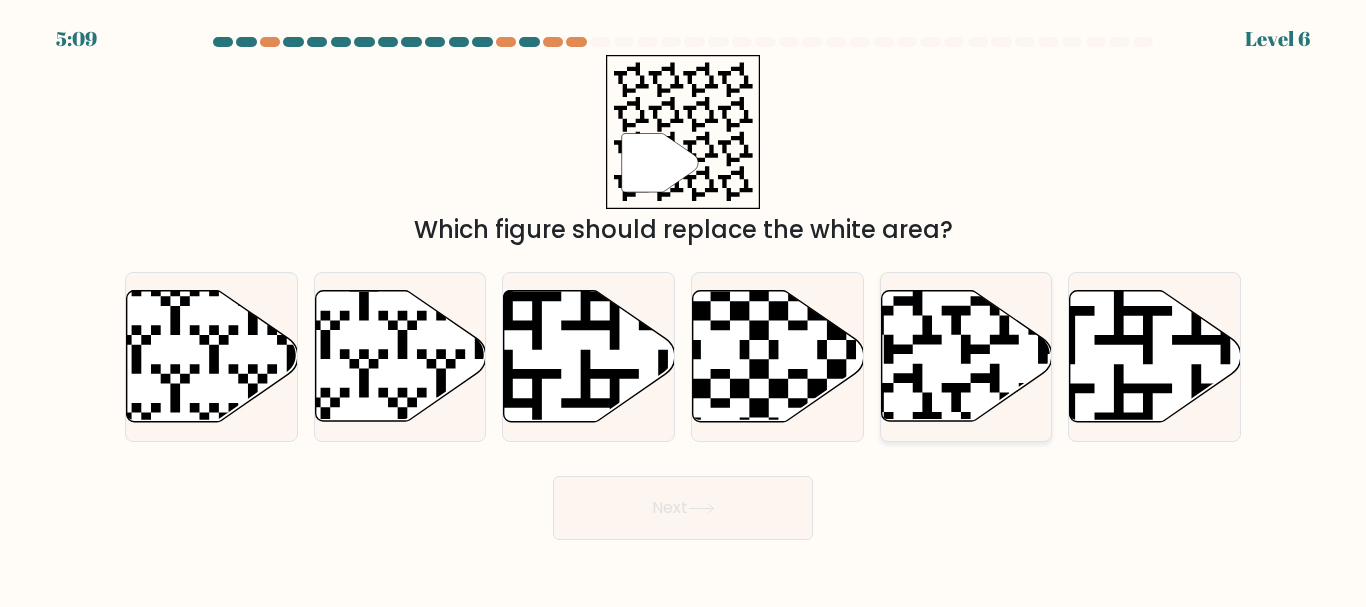 click at bounding box center (966, 356) 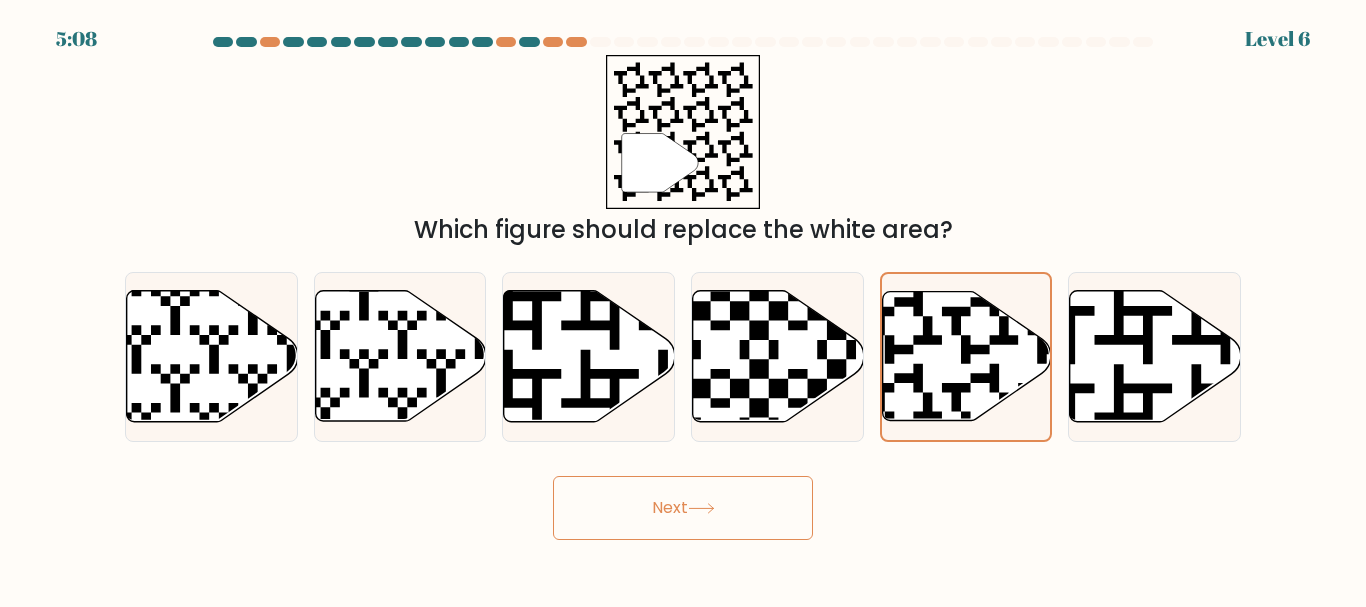 click on "Next" at bounding box center [683, 508] 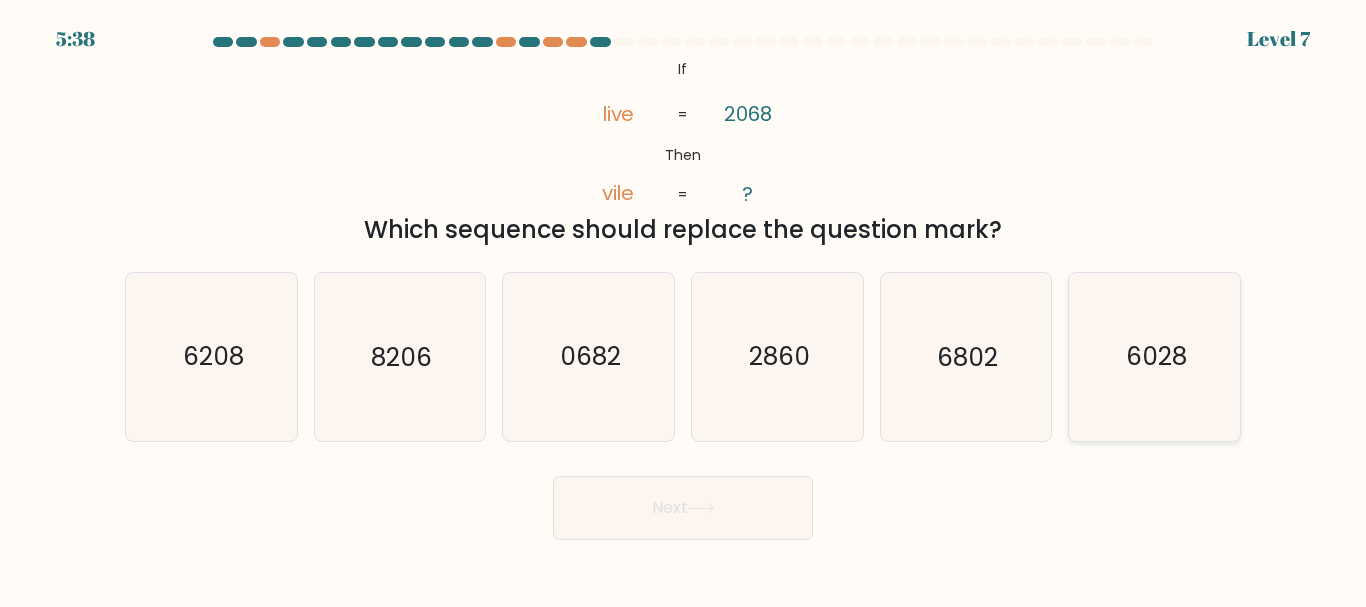 click on "6028" at bounding box center (1154, 356) 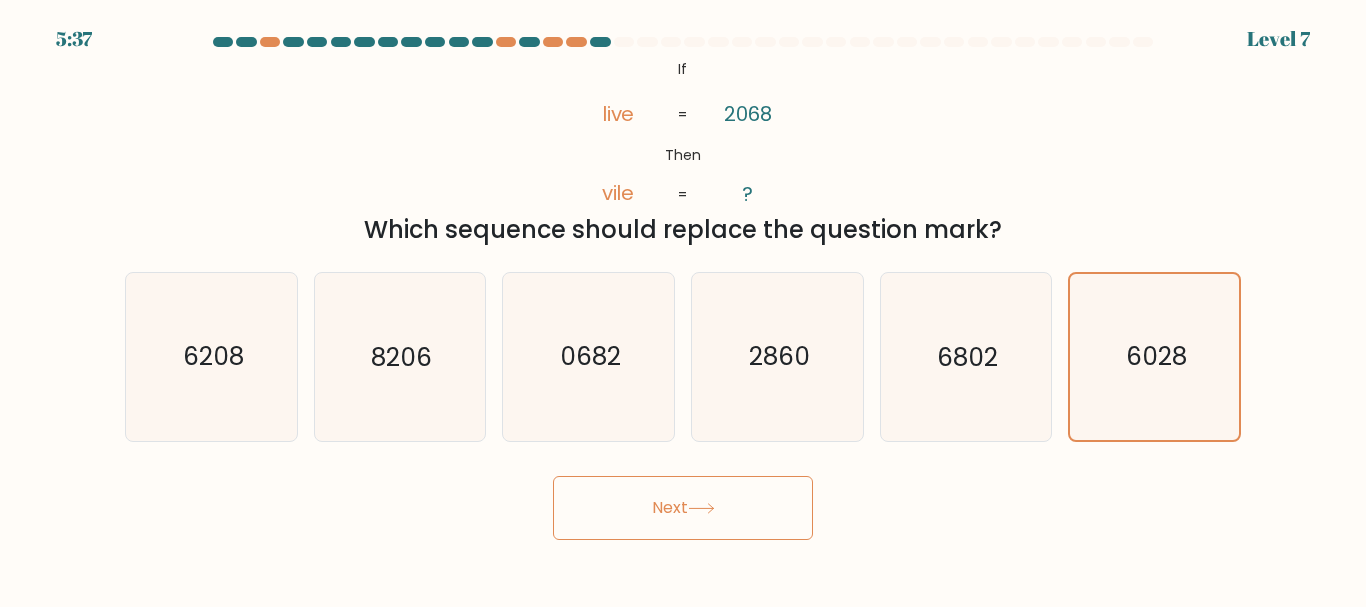 click on "Next" at bounding box center (683, 508) 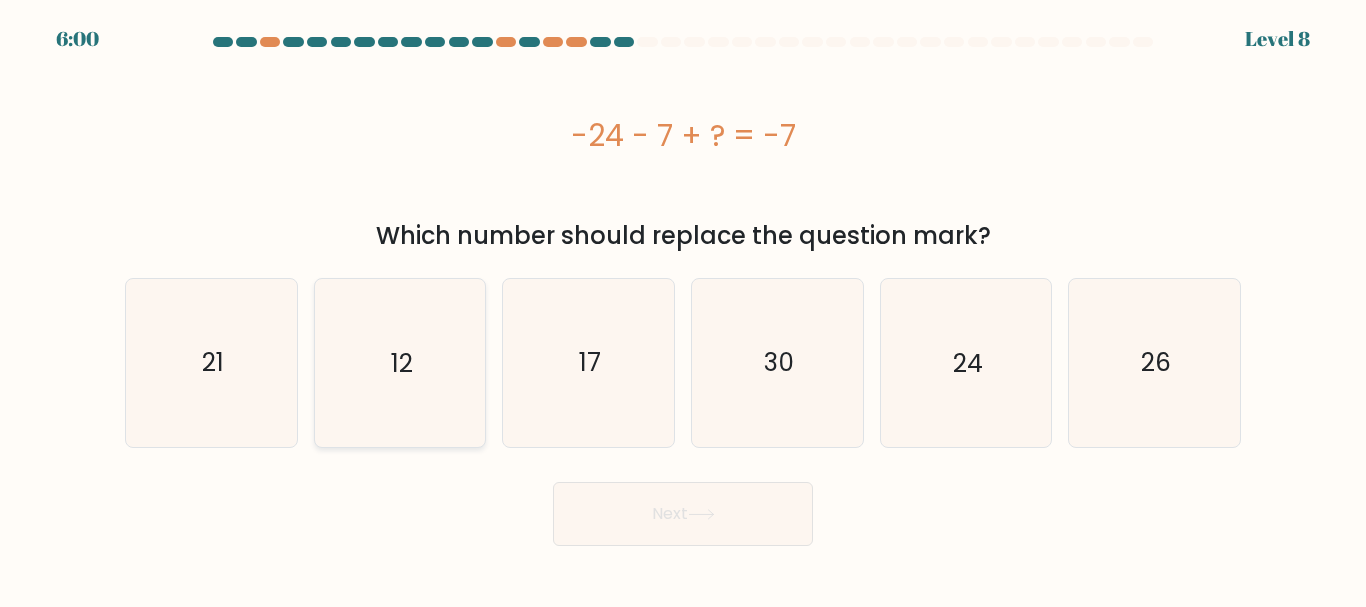 click on "12" at bounding box center [399, 362] 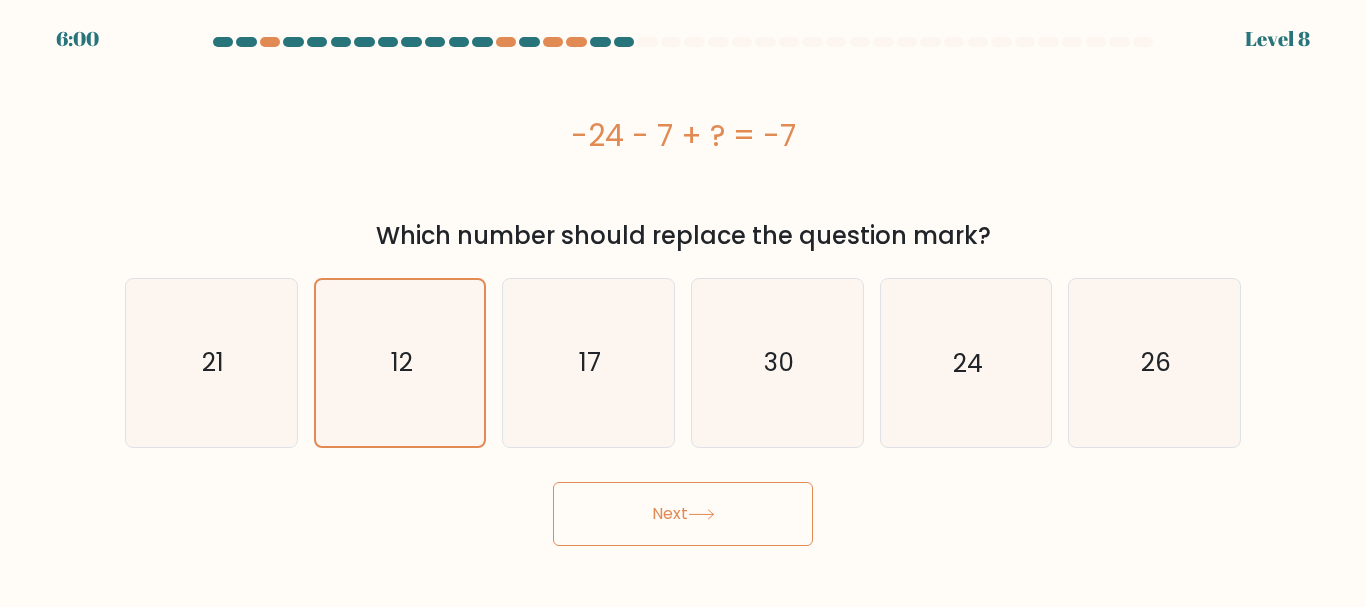 click on "Next" at bounding box center [683, 514] 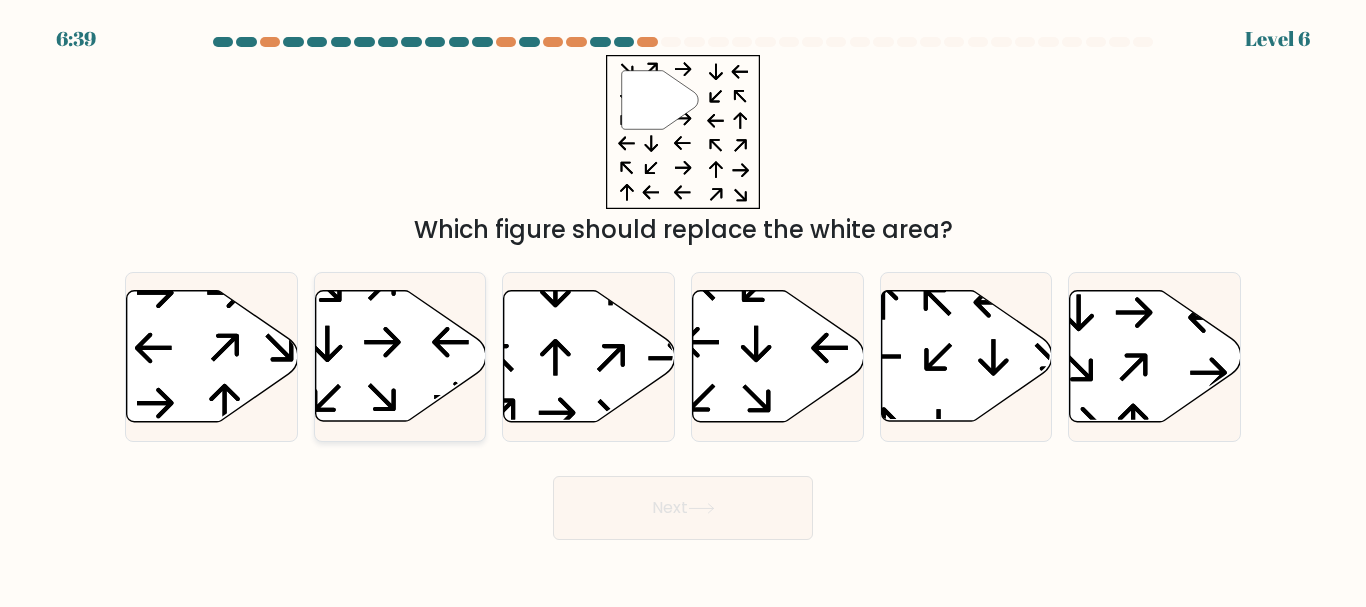 click at bounding box center (400, 356) 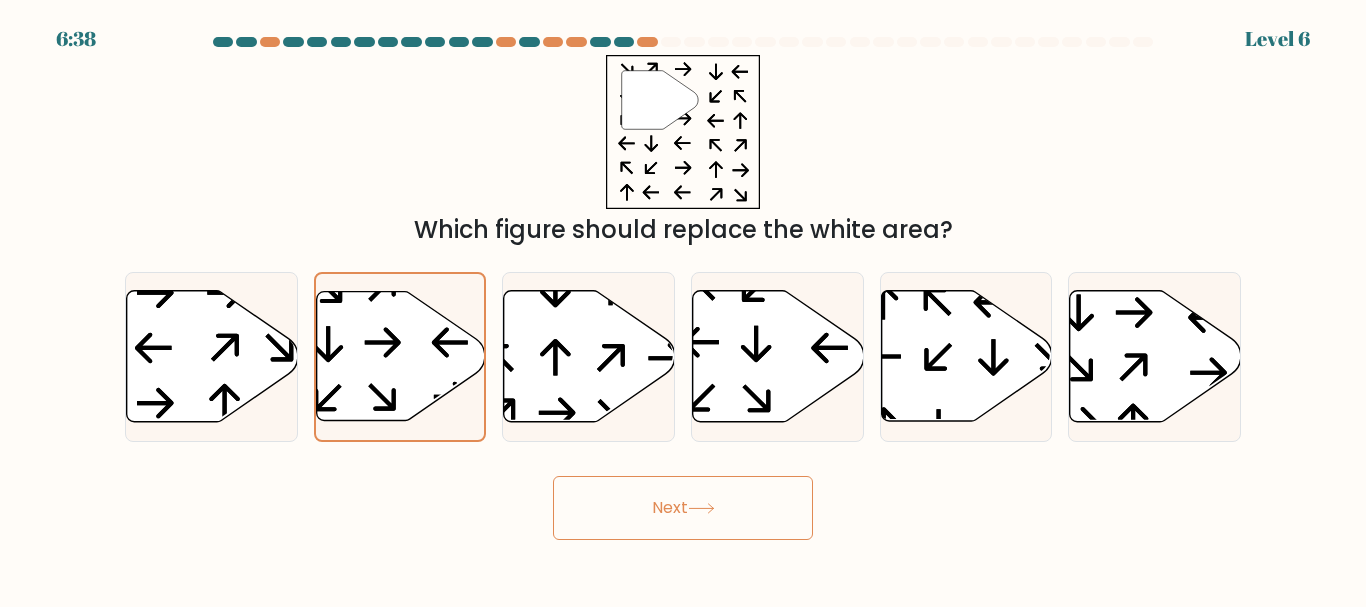 click on "Next" at bounding box center (683, 508) 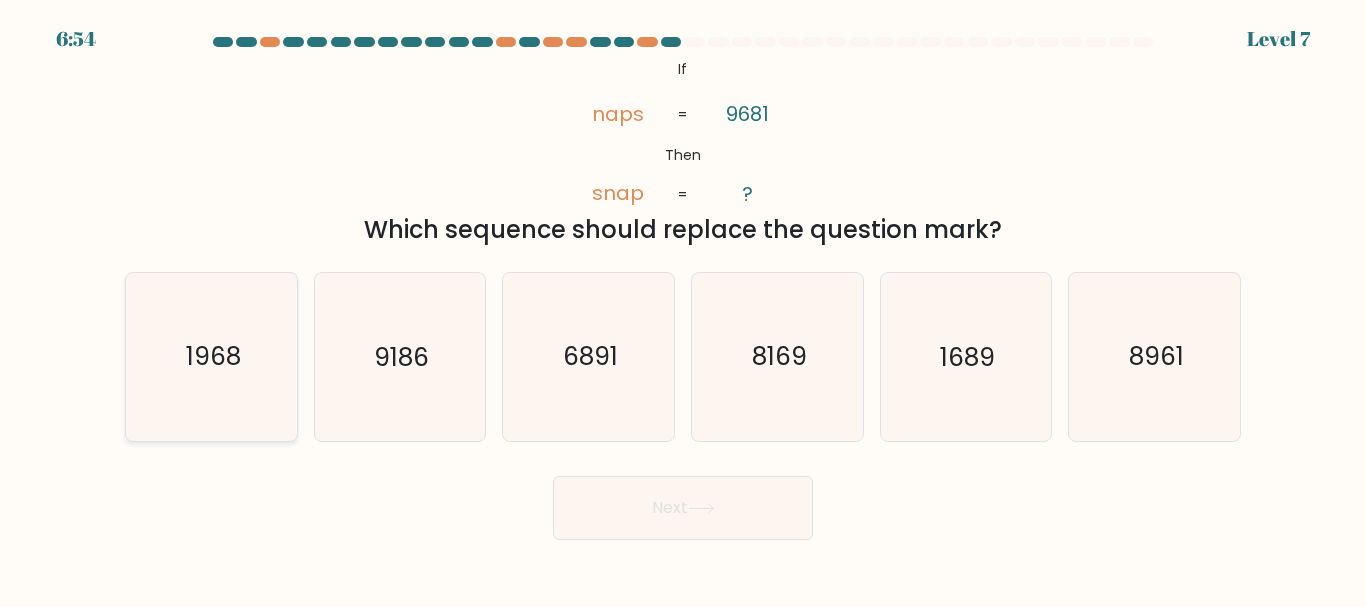 click on "1968" at bounding box center (212, 357) 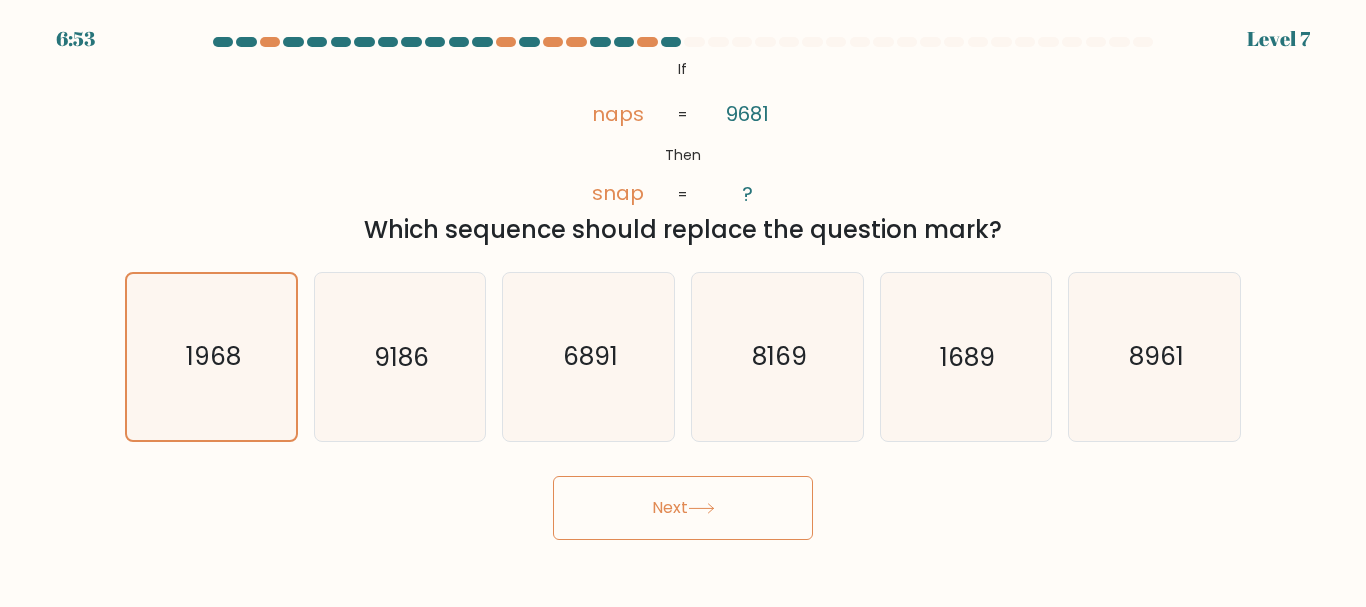 click on "Next" at bounding box center [683, 508] 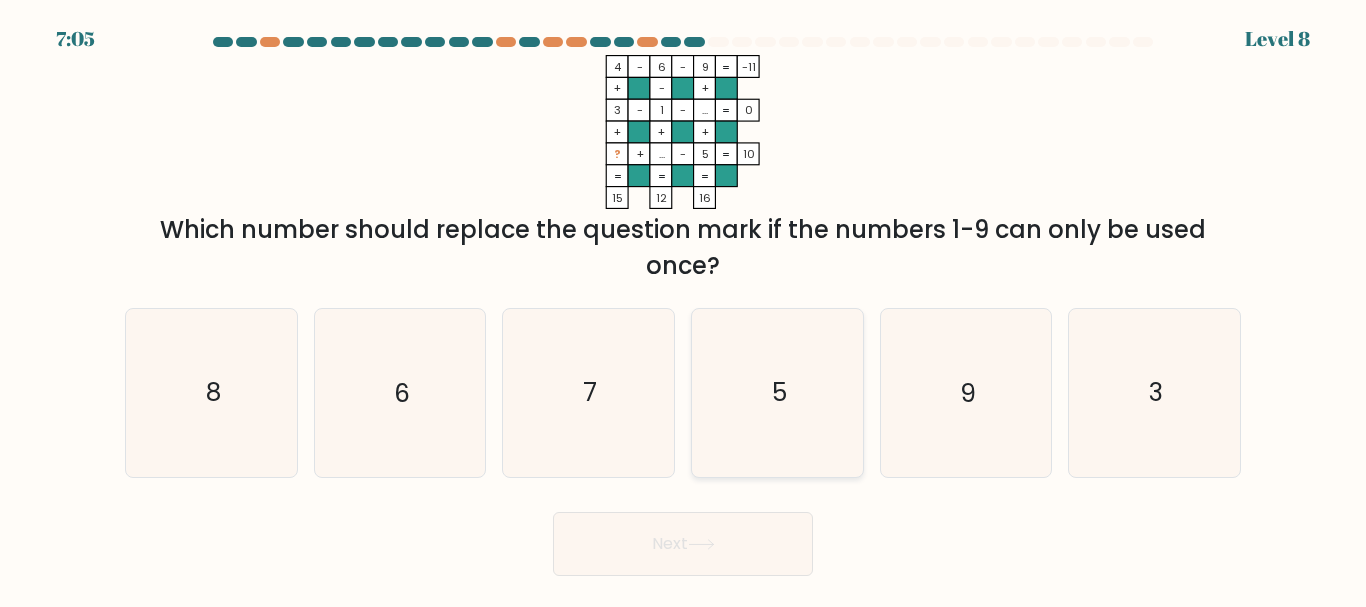 drag, startPoint x: 792, startPoint y: 400, endPoint x: 812, endPoint y: 401, distance: 20.024984 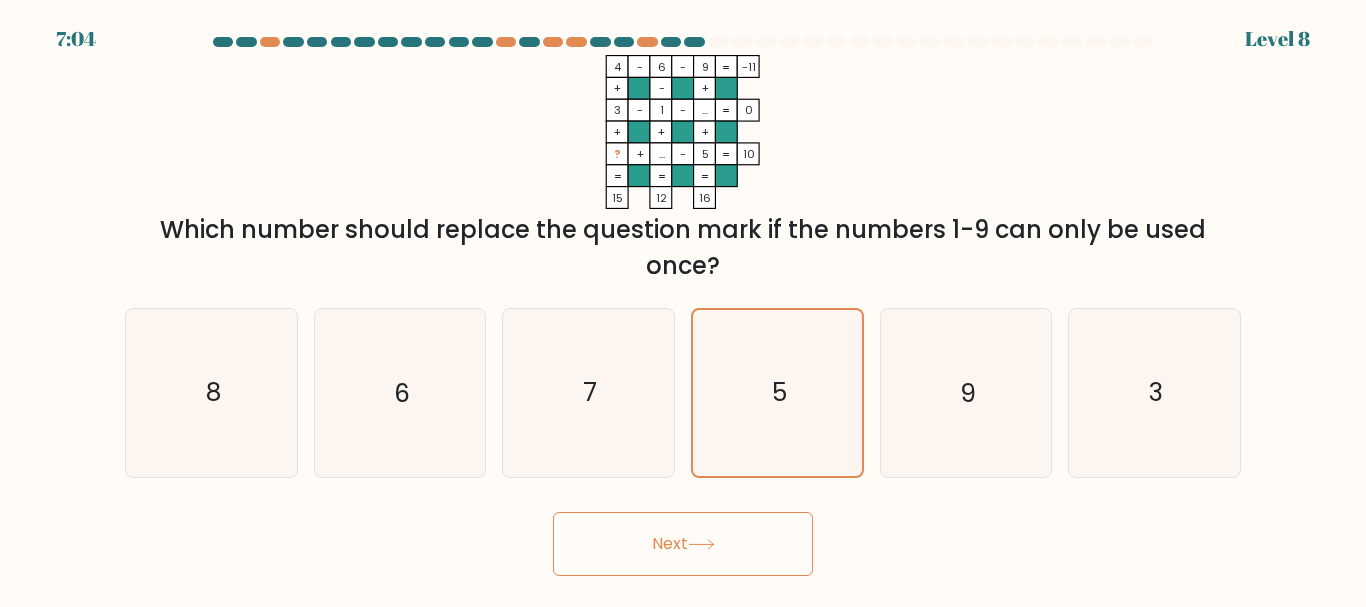 click on "Next" at bounding box center [683, 544] 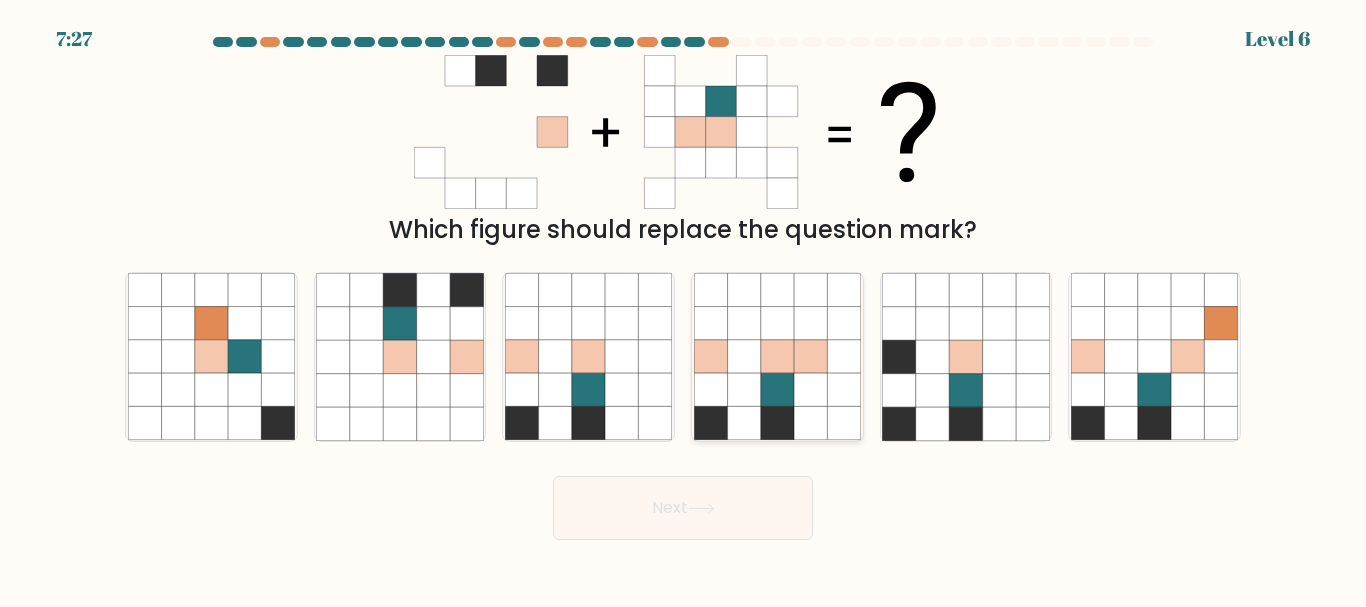 click at bounding box center [810, 323] 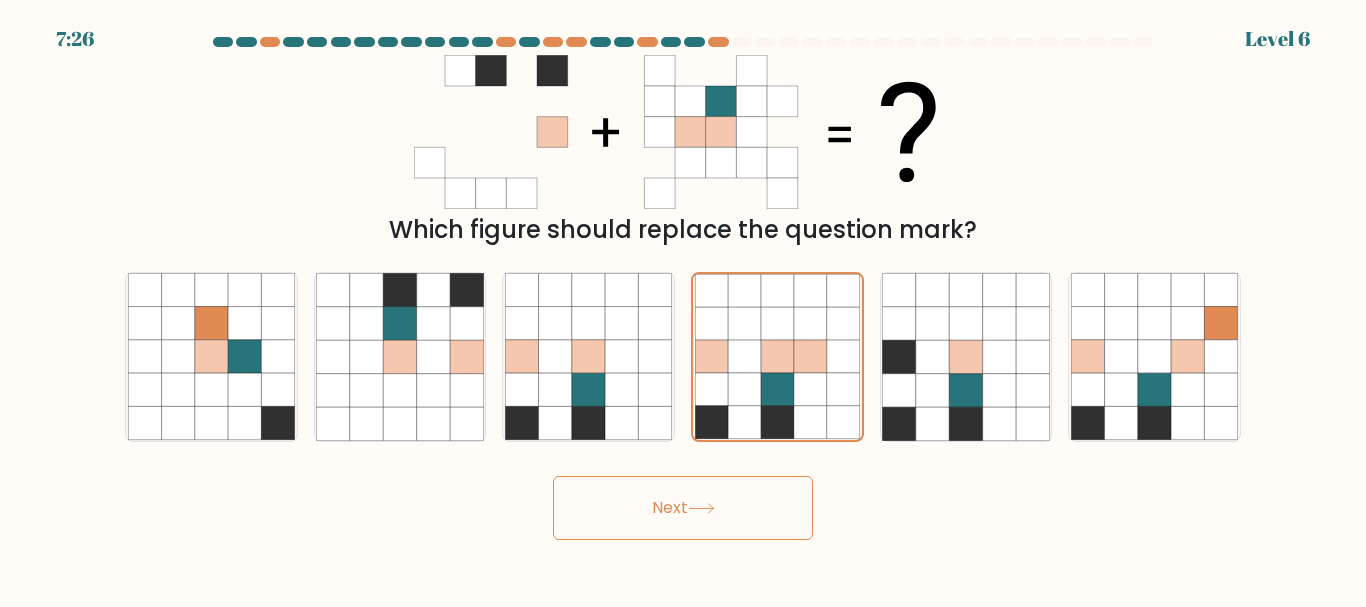 click on "Next" at bounding box center (683, 508) 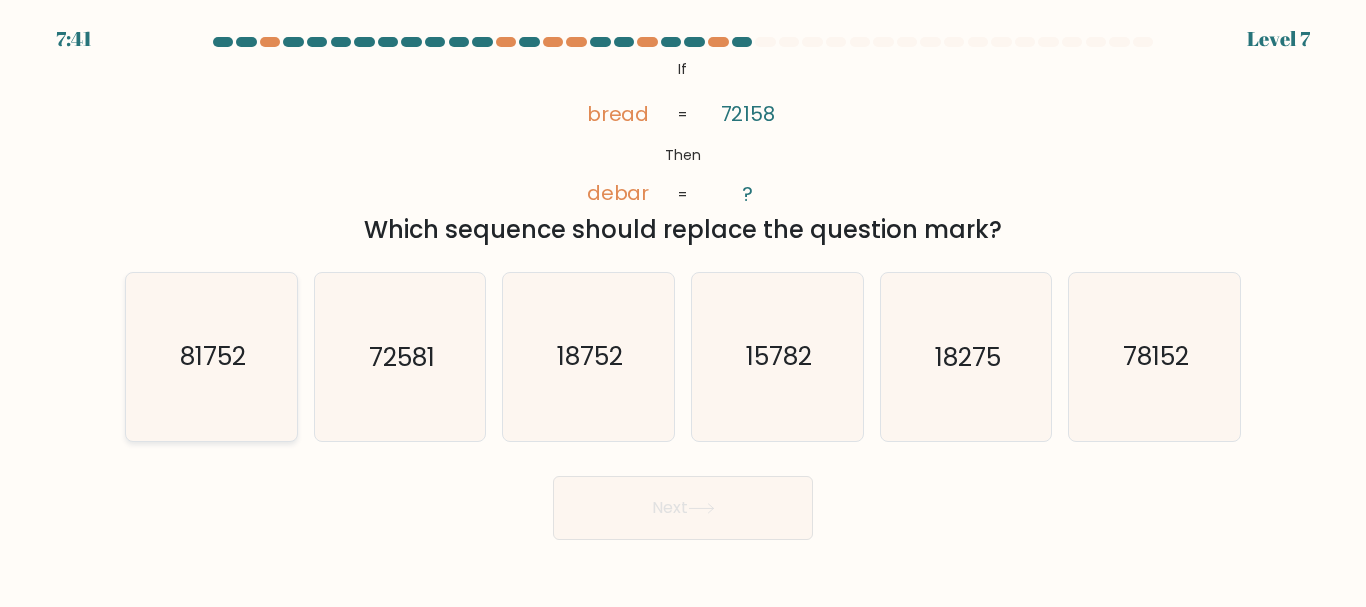 click on "81752" at bounding box center [211, 356] 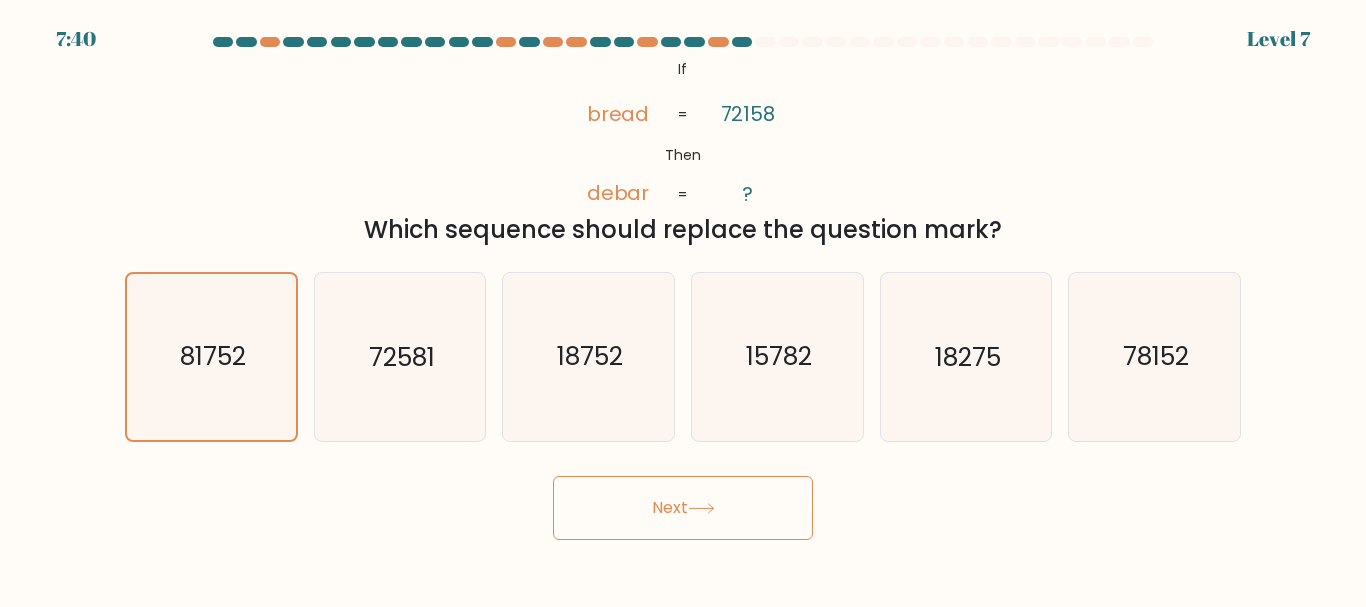 click on "Next" at bounding box center [683, 508] 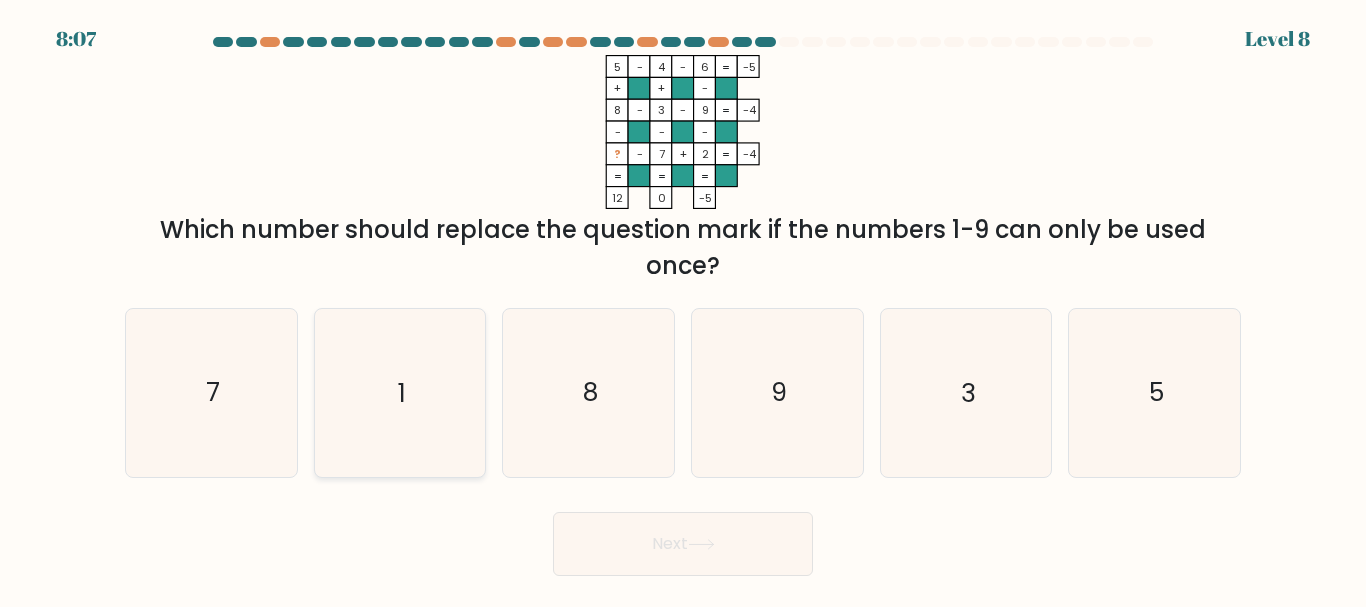 click on "1" at bounding box center (399, 392) 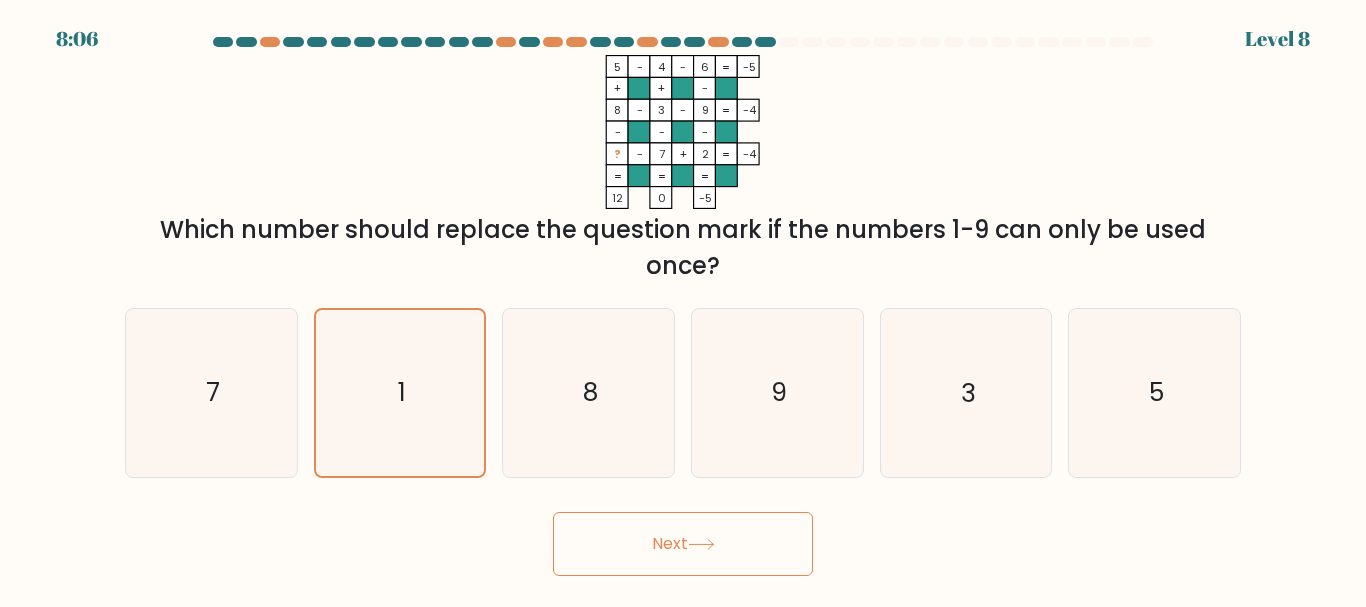 click on "Next" at bounding box center (683, 544) 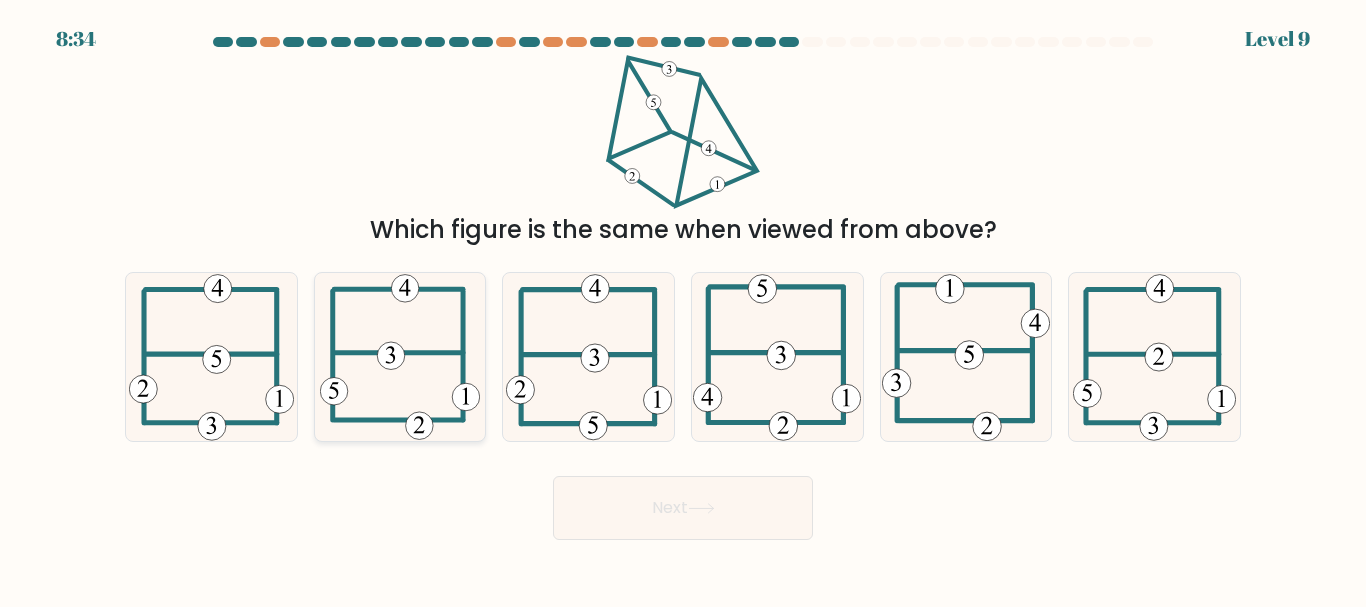 click at bounding box center (400, 356) 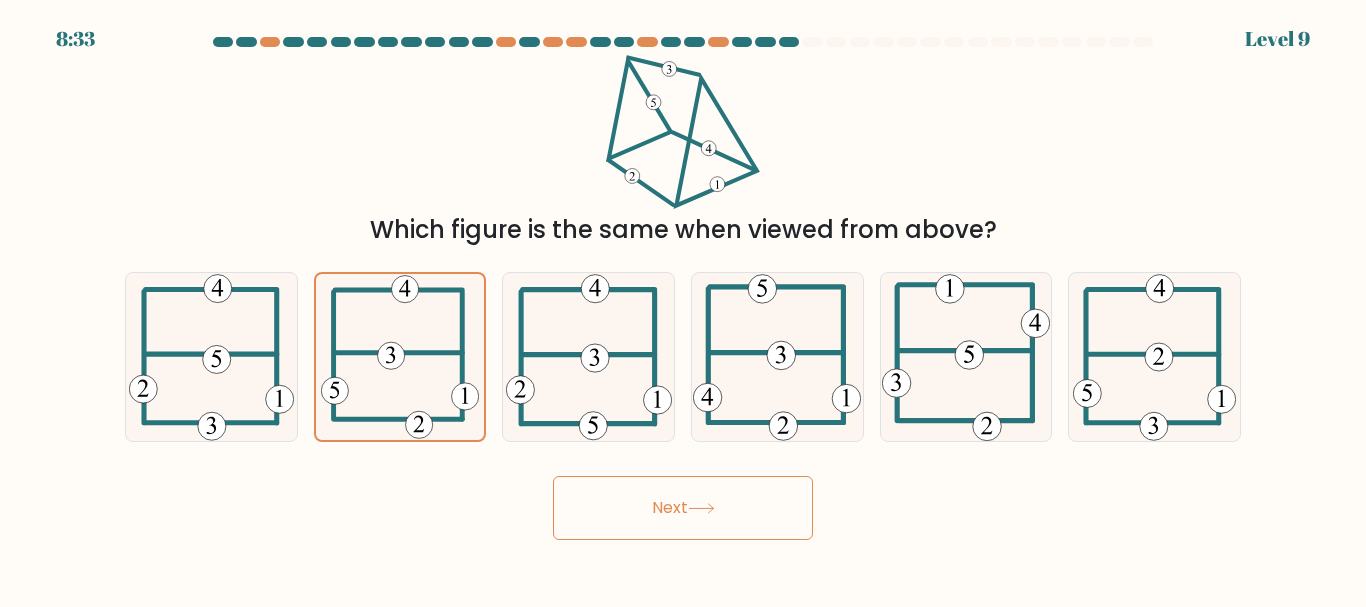 click on "Next" at bounding box center (683, 508) 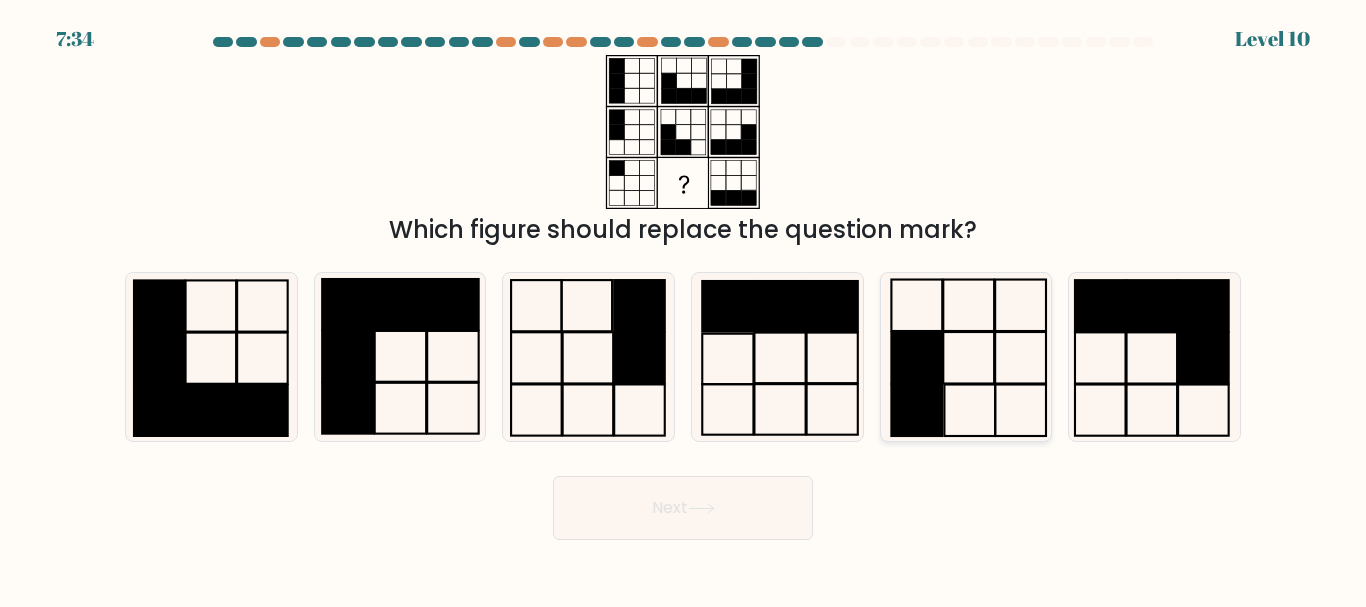 click at bounding box center [917, 357] 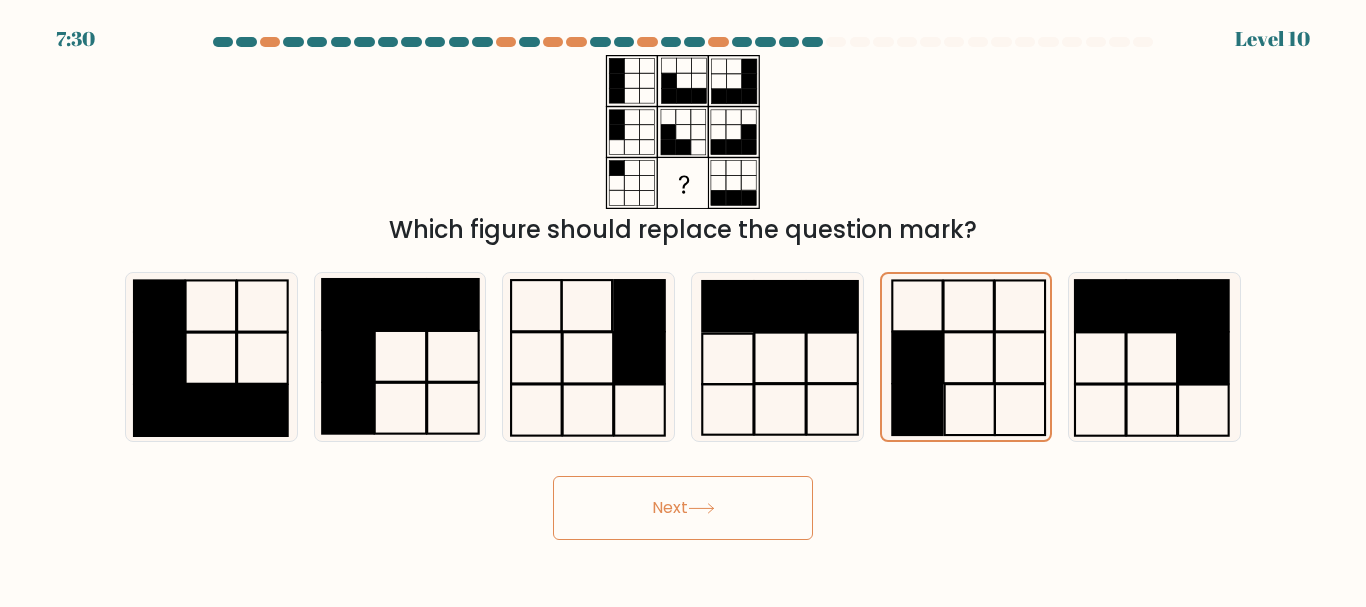 click on "Next" at bounding box center [683, 508] 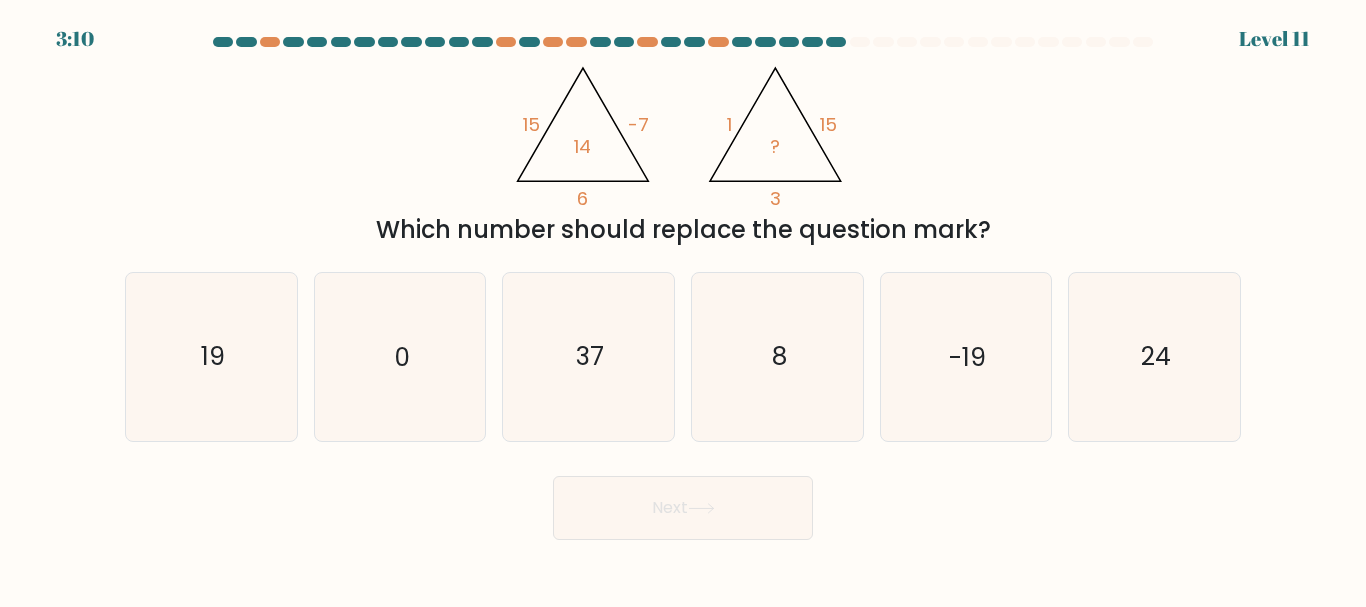 drag, startPoint x: 229, startPoint y: 367, endPoint x: 303, endPoint y: 364, distance: 74.06078 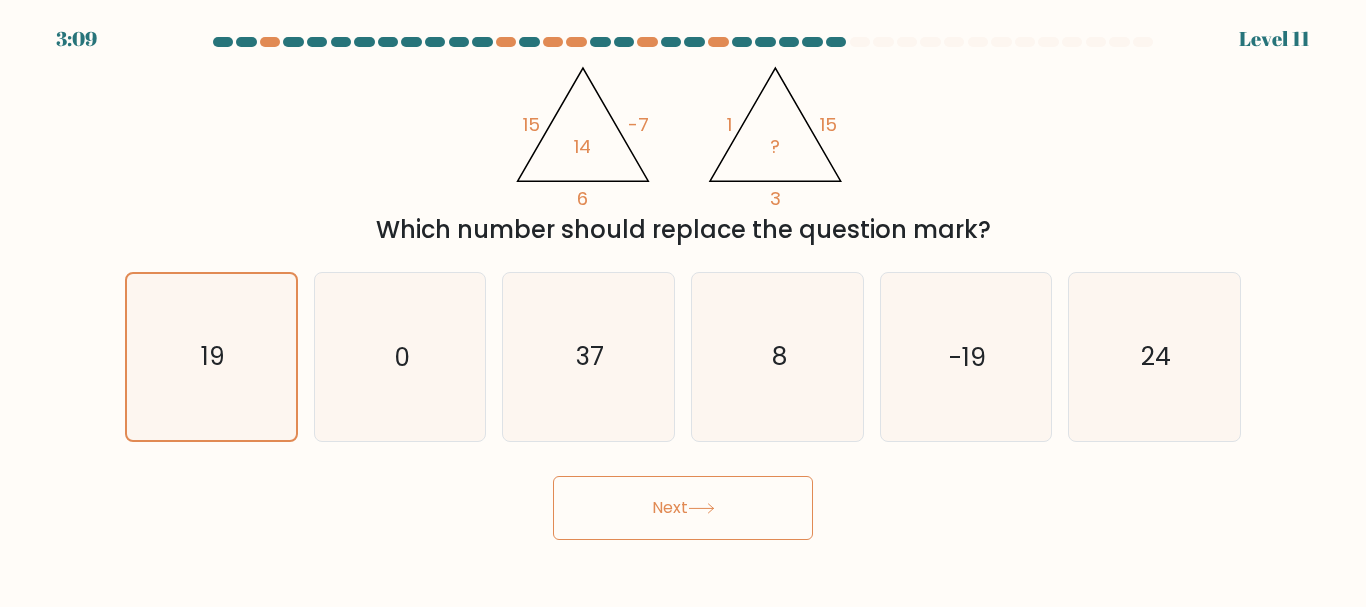 drag, startPoint x: 727, startPoint y: 506, endPoint x: 687, endPoint y: 496, distance: 41.231056 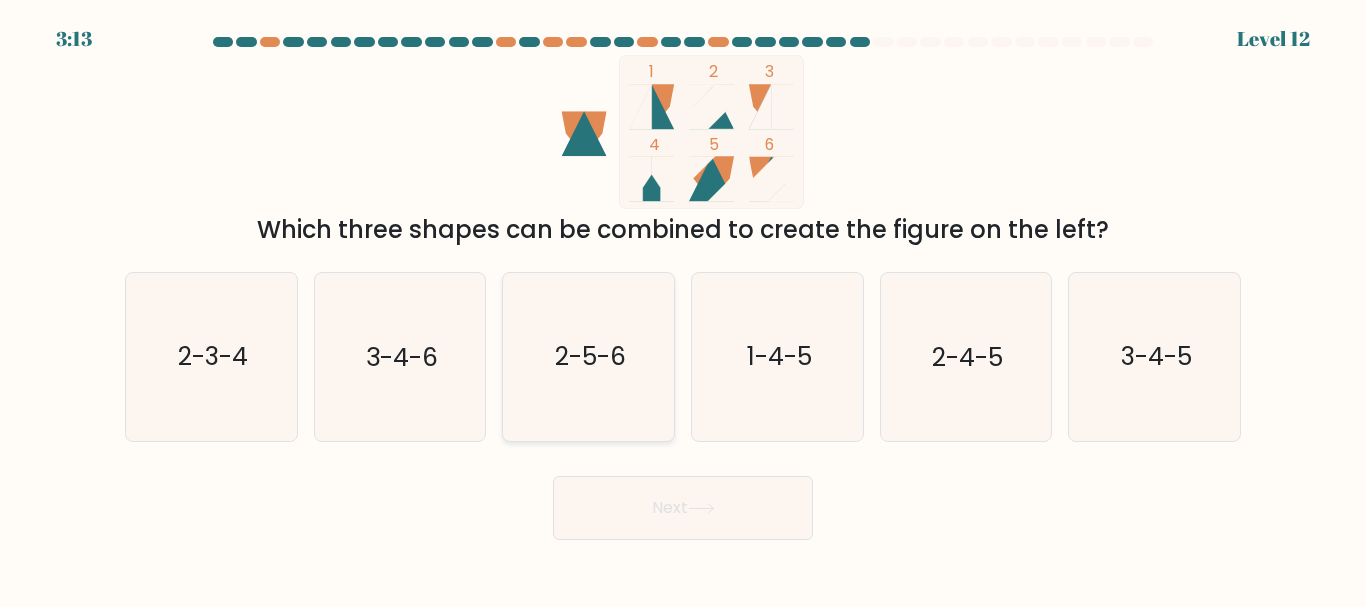 click on "2-5-6" at bounding box center (590, 357) 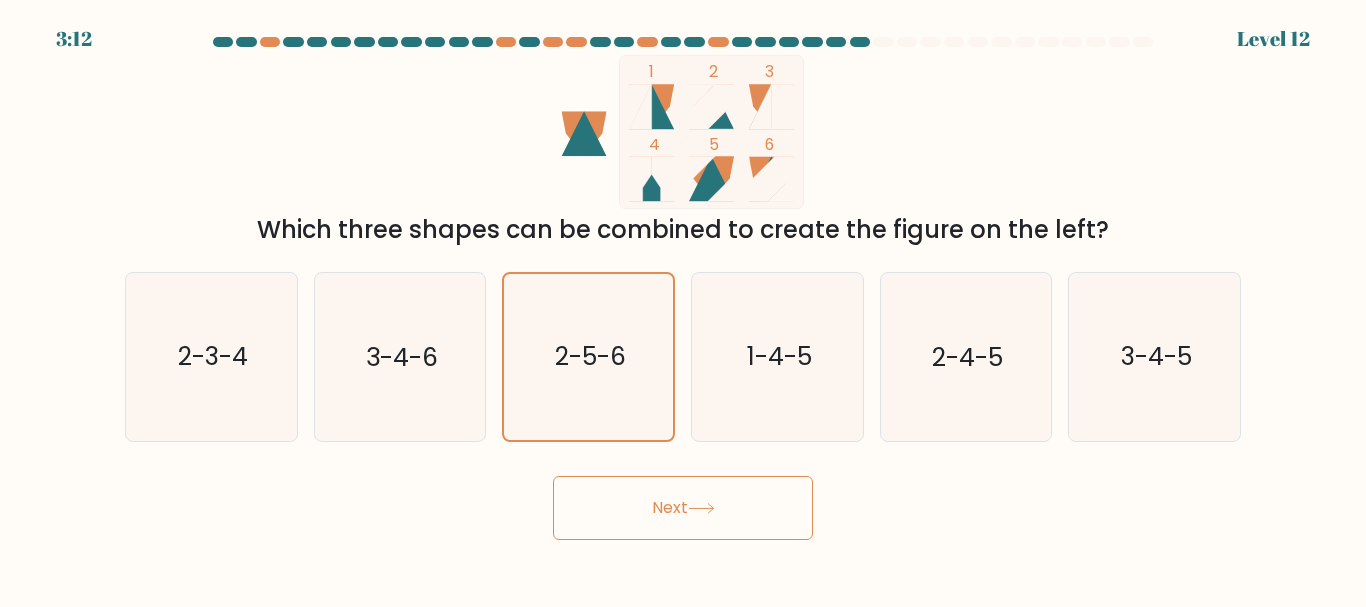 click on "Next" at bounding box center (683, 508) 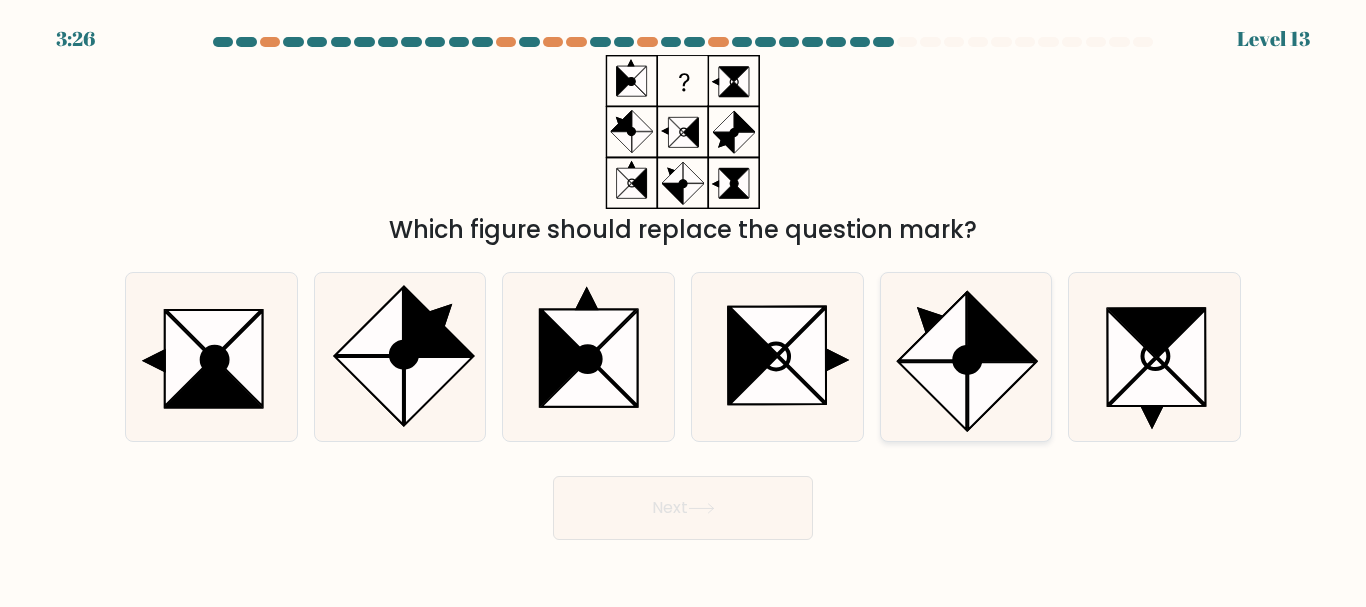click at bounding box center [1001, 395] 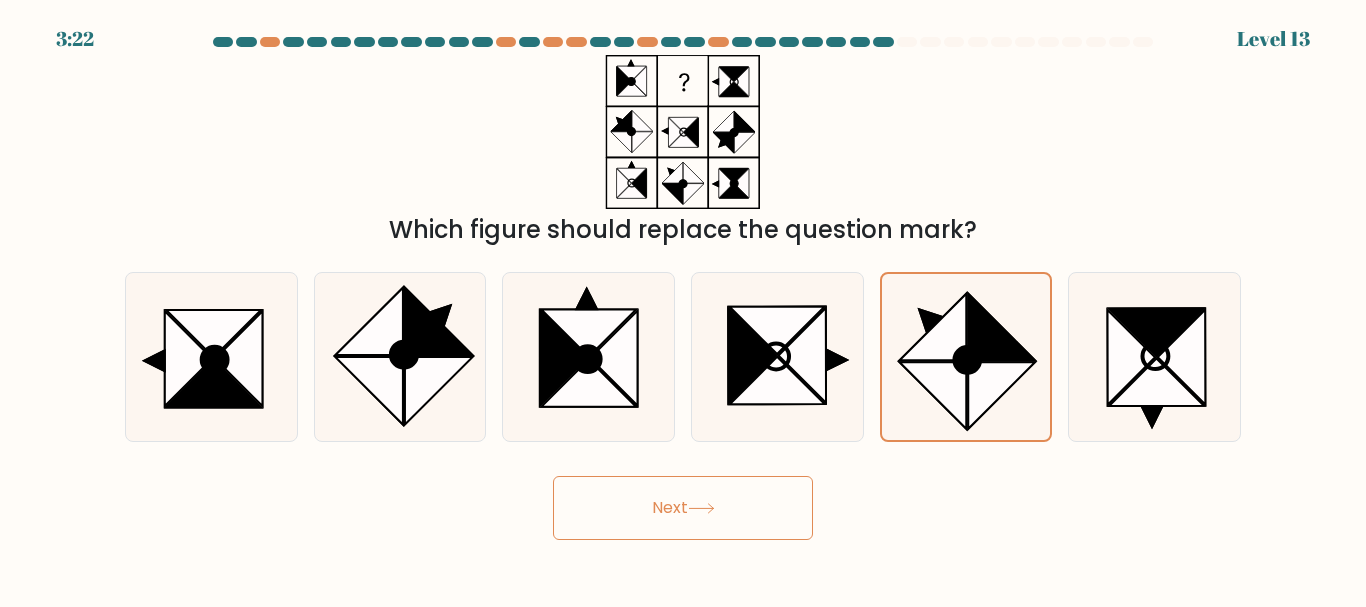 click on "Next" at bounding box center (683, 508) 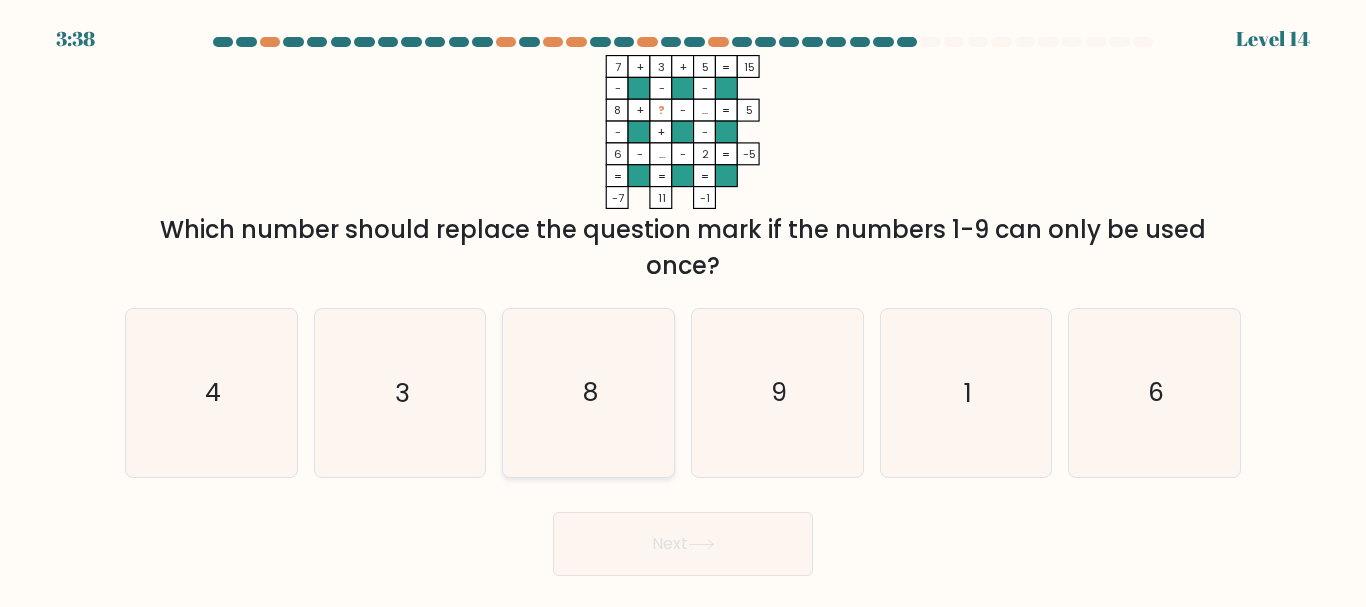 click on "8" at bounding box center [590, 393] 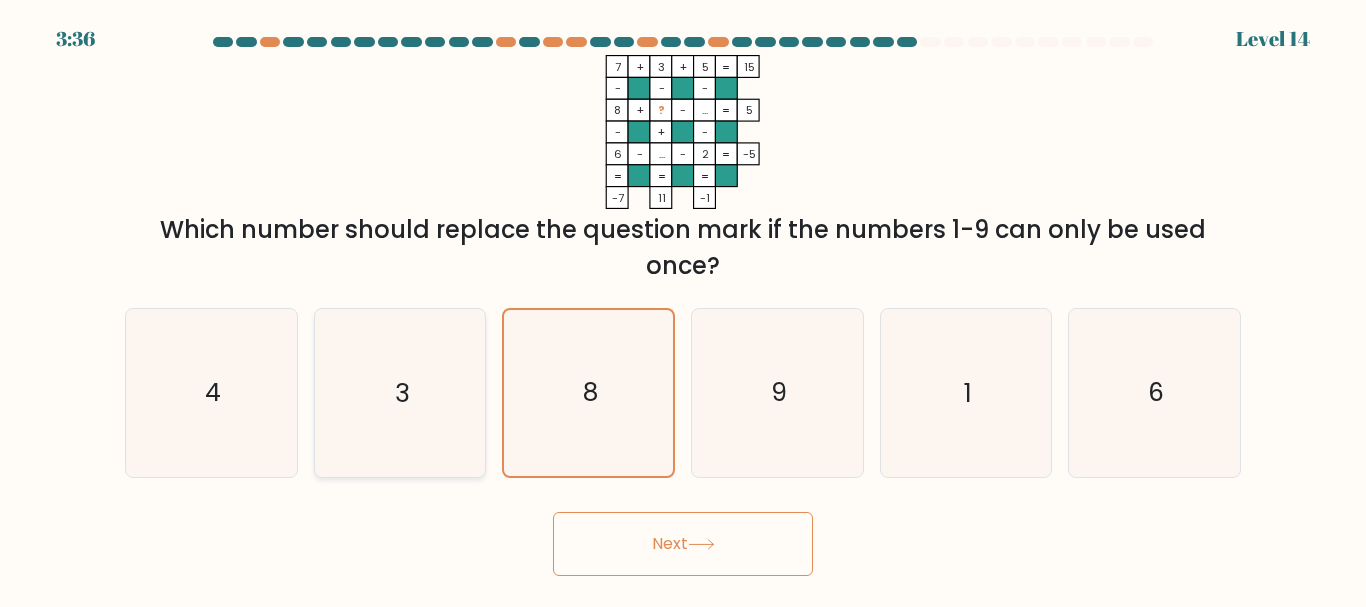 click on "3" at bounding box center (399, 392) 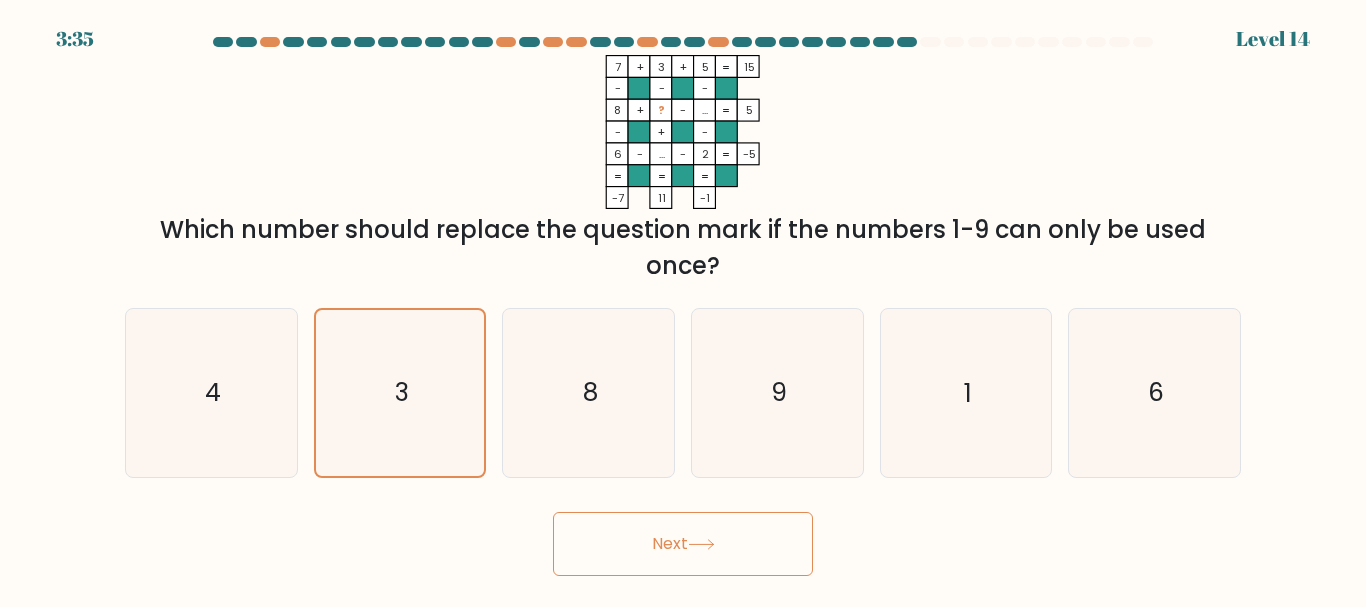 click on "Next" at bounding box center [683, 544] 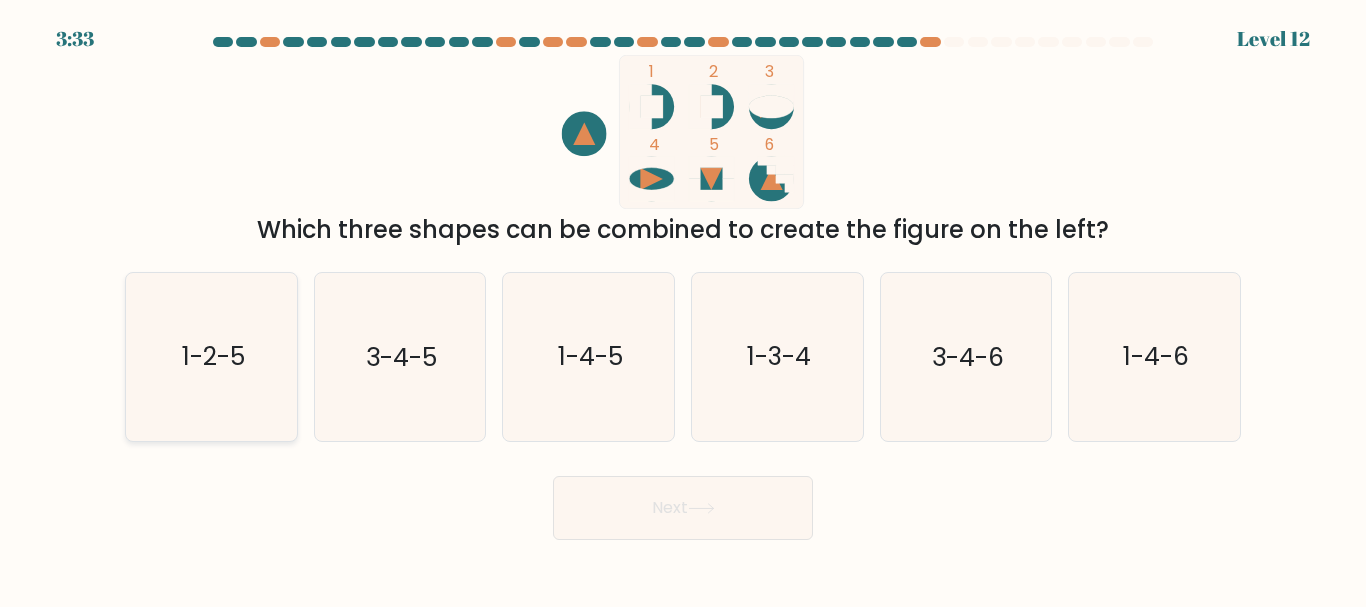 click on "1-2-5" at bounding box center (212, 357) 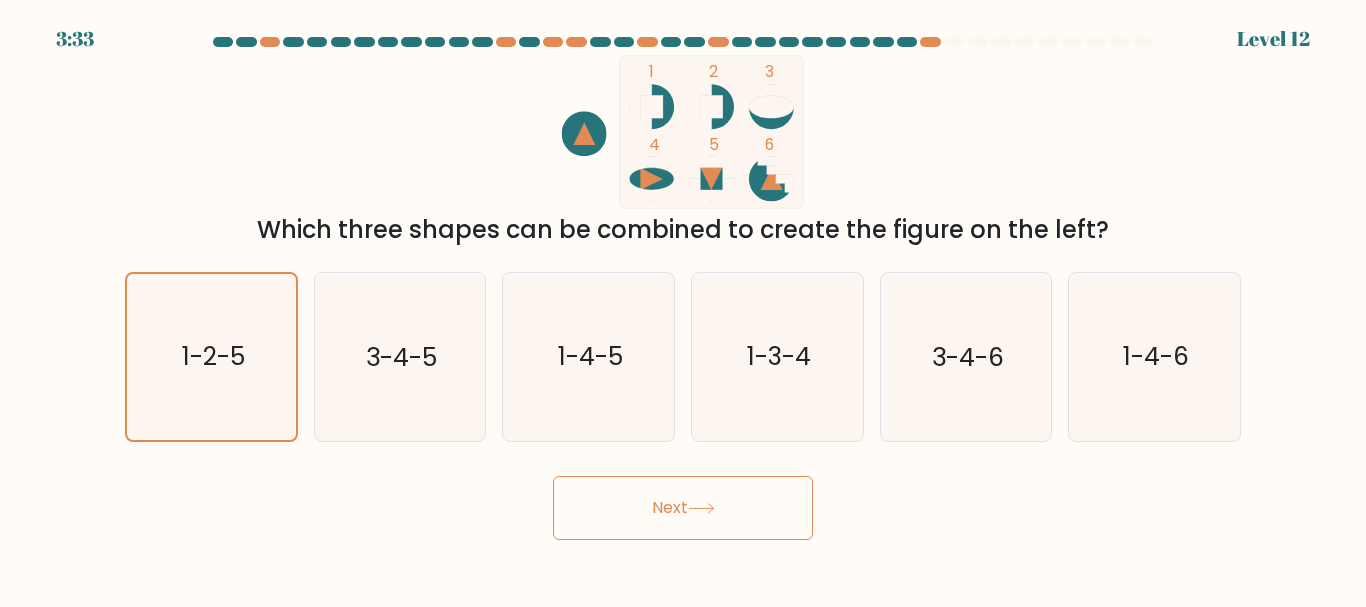 click at bounding box center (701, 508) 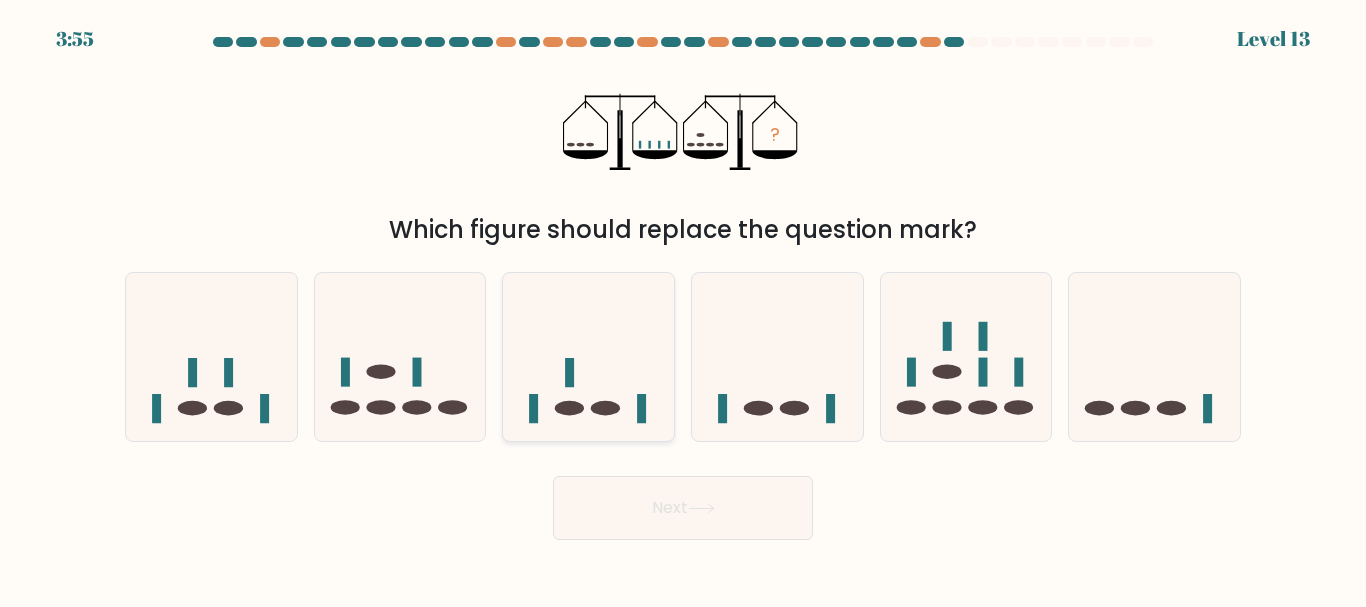 click at bounding box center (588, 356) 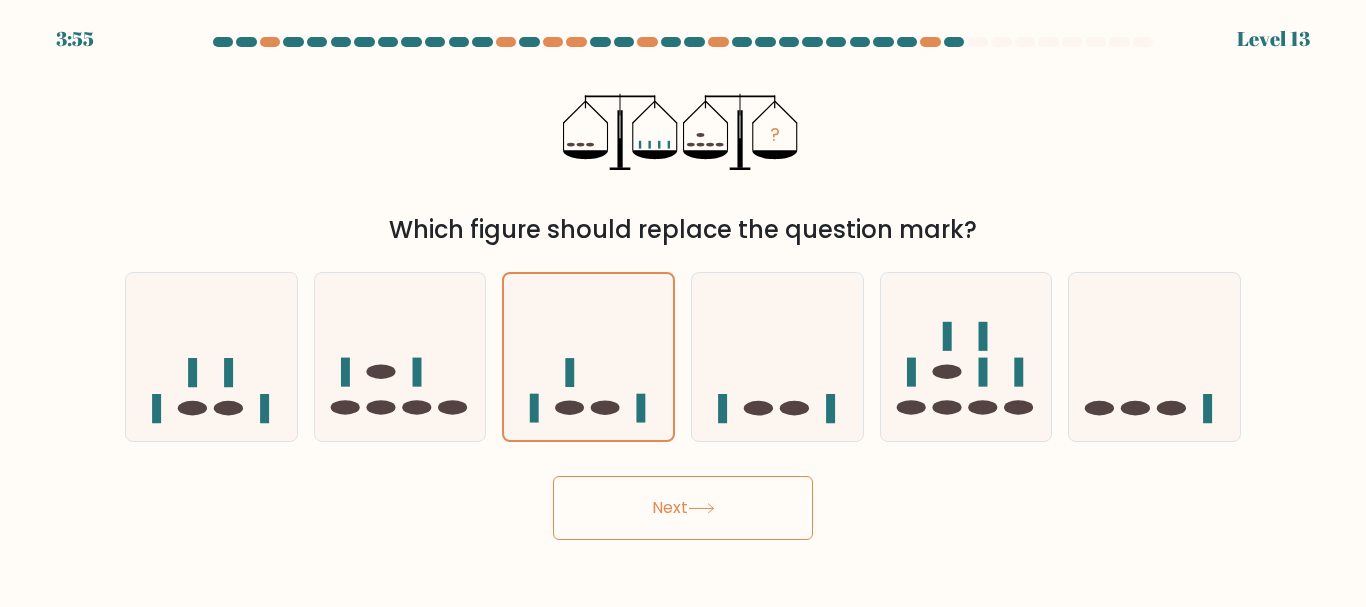click on "Next" at bounding box center [683, 508] 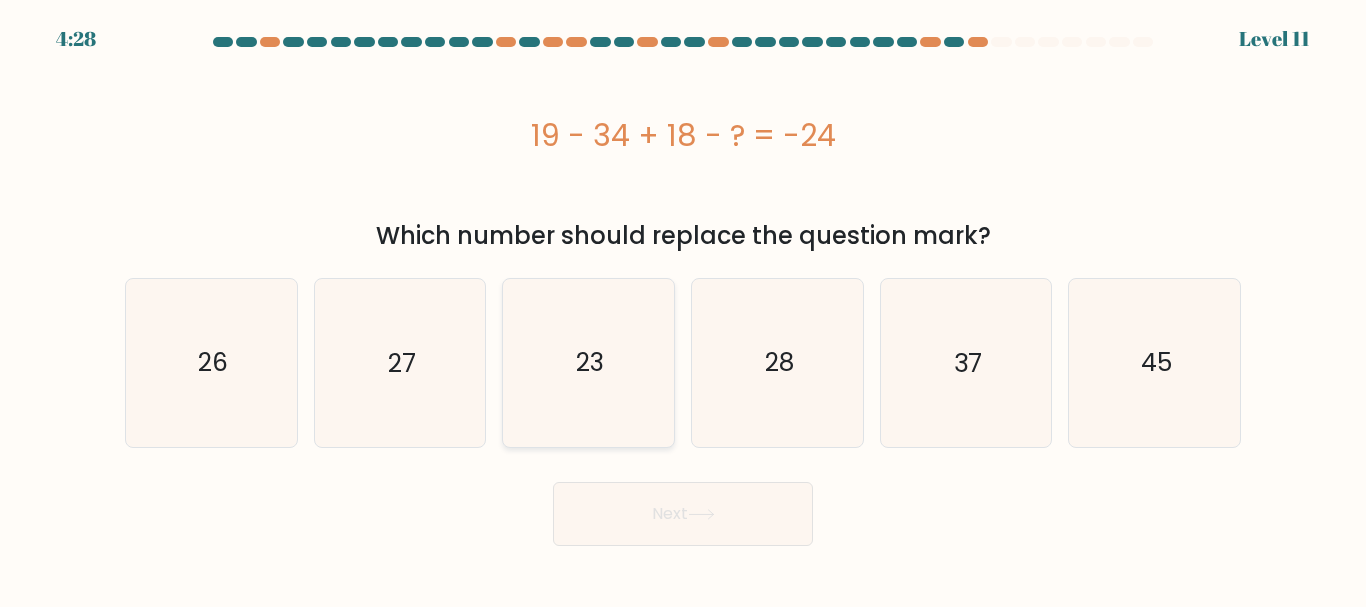 click on "23" at bounding box center (588, 362) 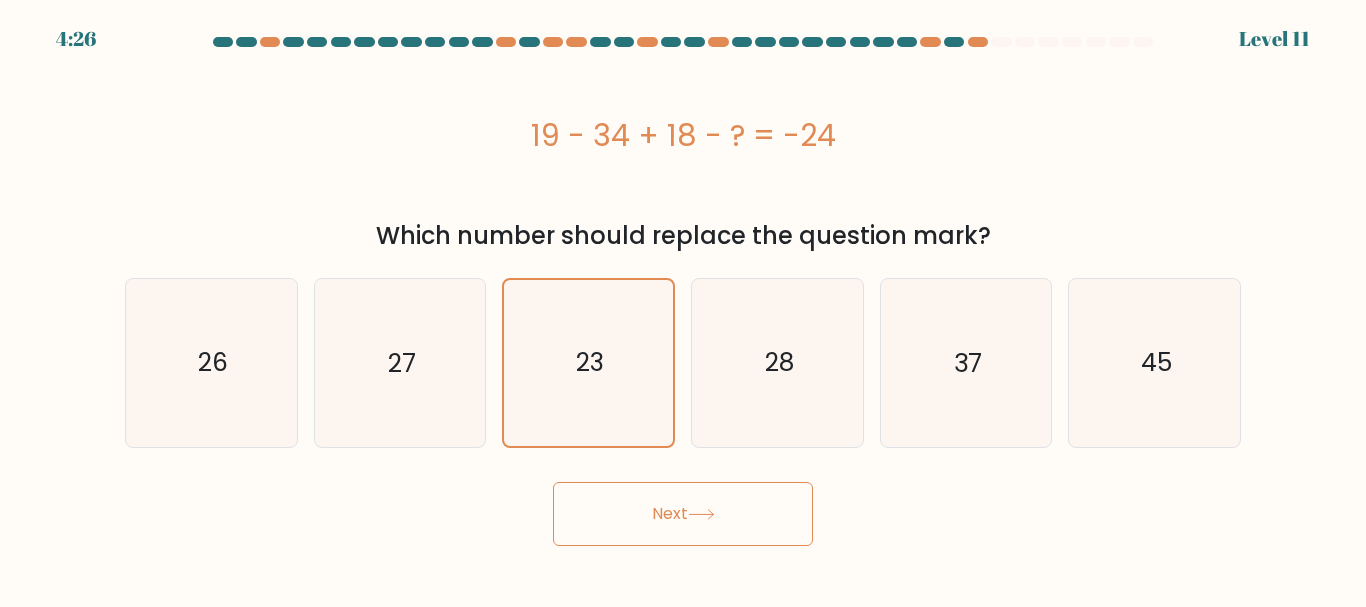 click at bounding box center [701, 514] 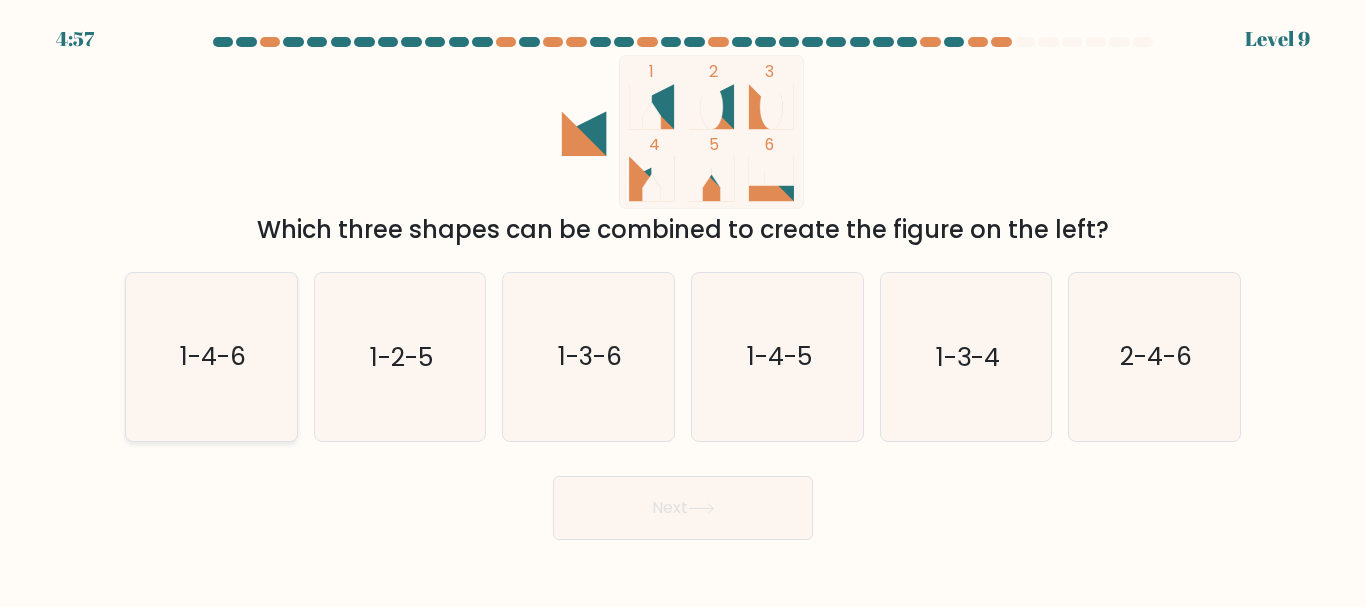 click on "1-4-6" at bounding box center (213, 357) 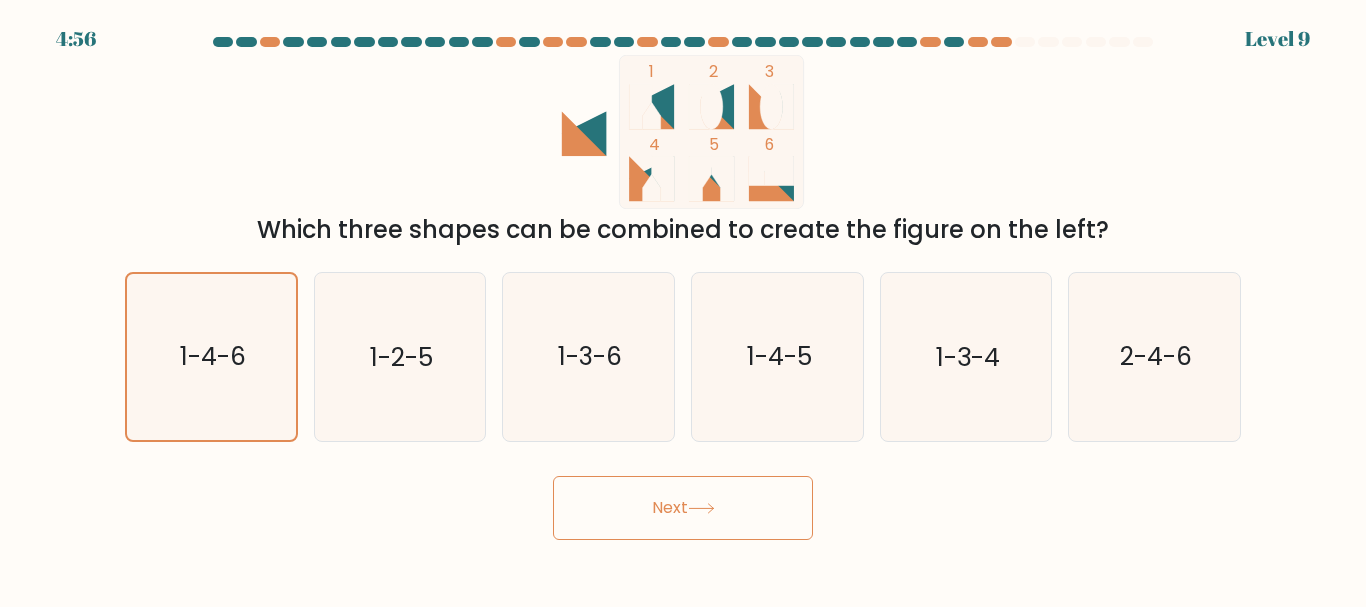 click on "Next" at bounding box center [683, 508] 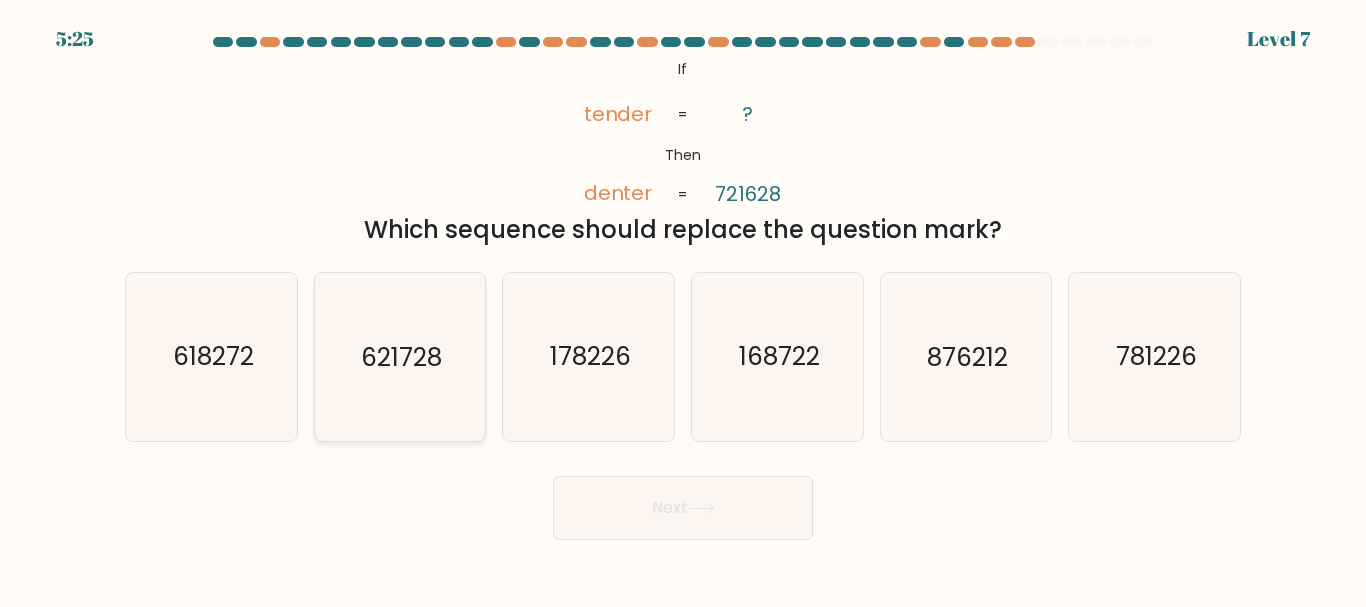 click on "621728" at bounding box center (400, 356) 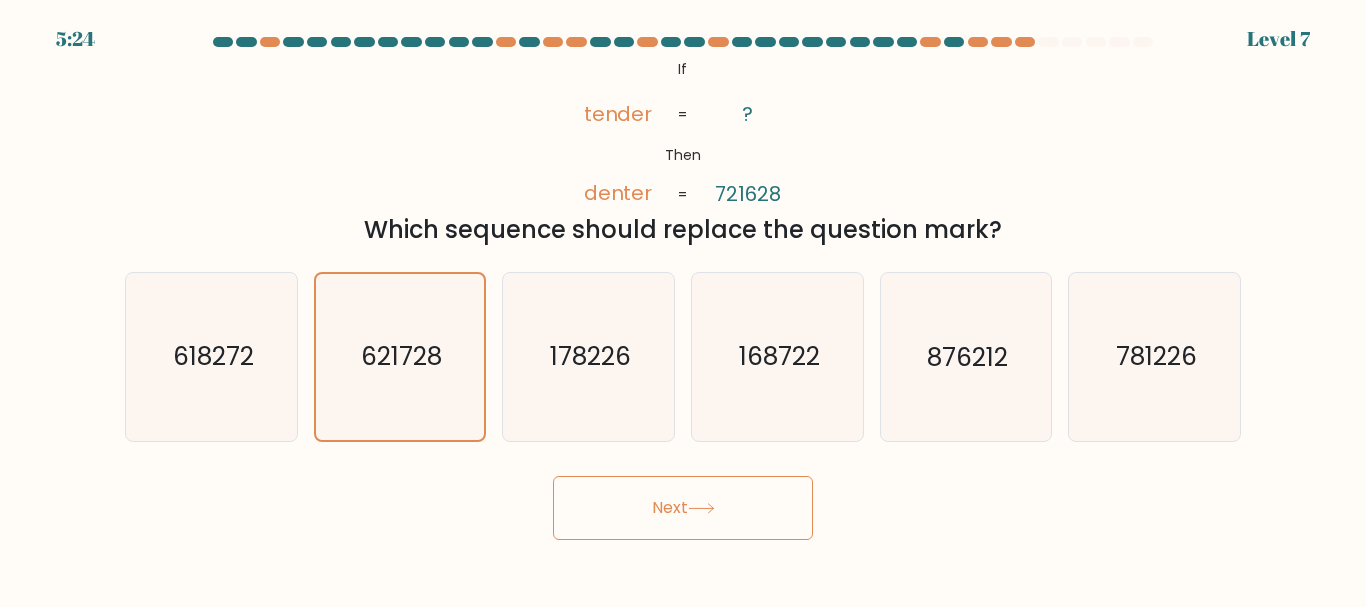 click on "Next" at bounding box center [683, 508] 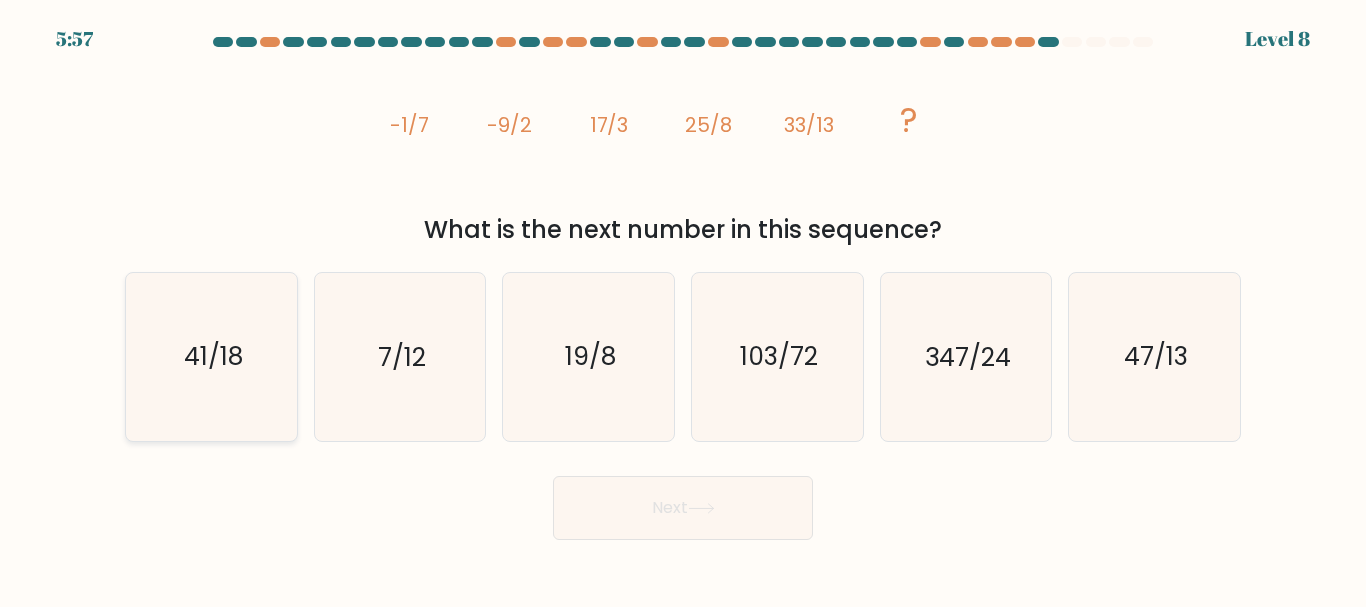 click on "41/18" at bounding box center (211, 356) 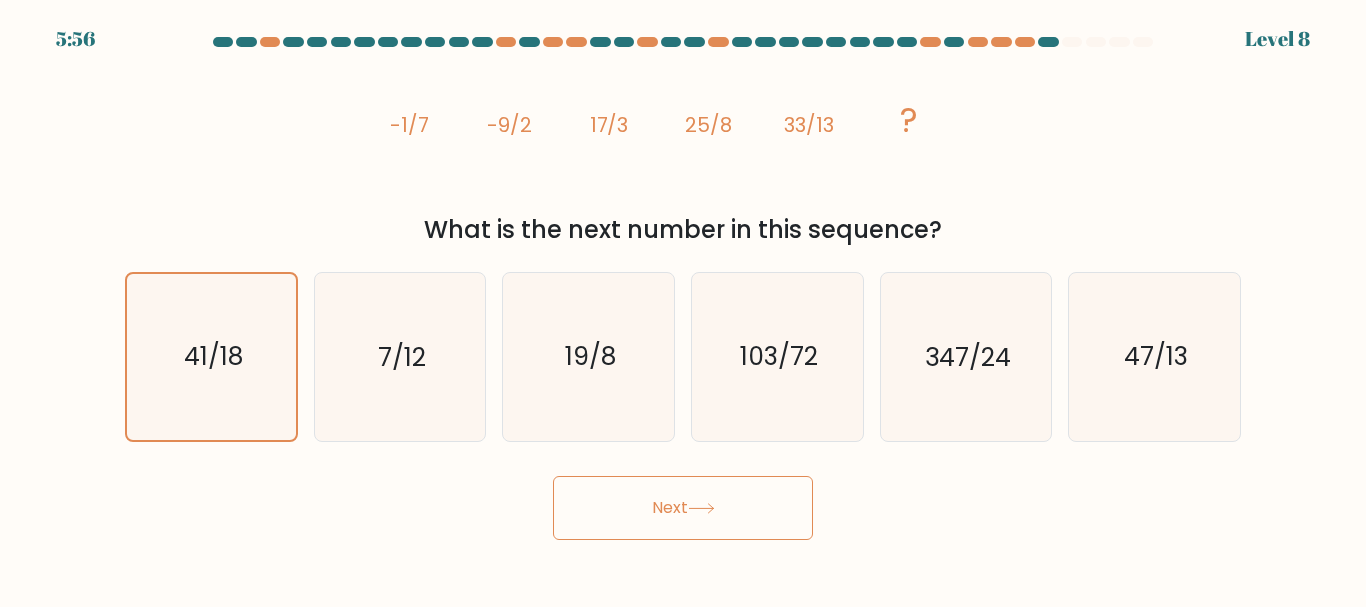 drag, startPoint x: 709, startPoint y: 513, endPoint x: 702, endPoint y: 500, distance: 14.764823 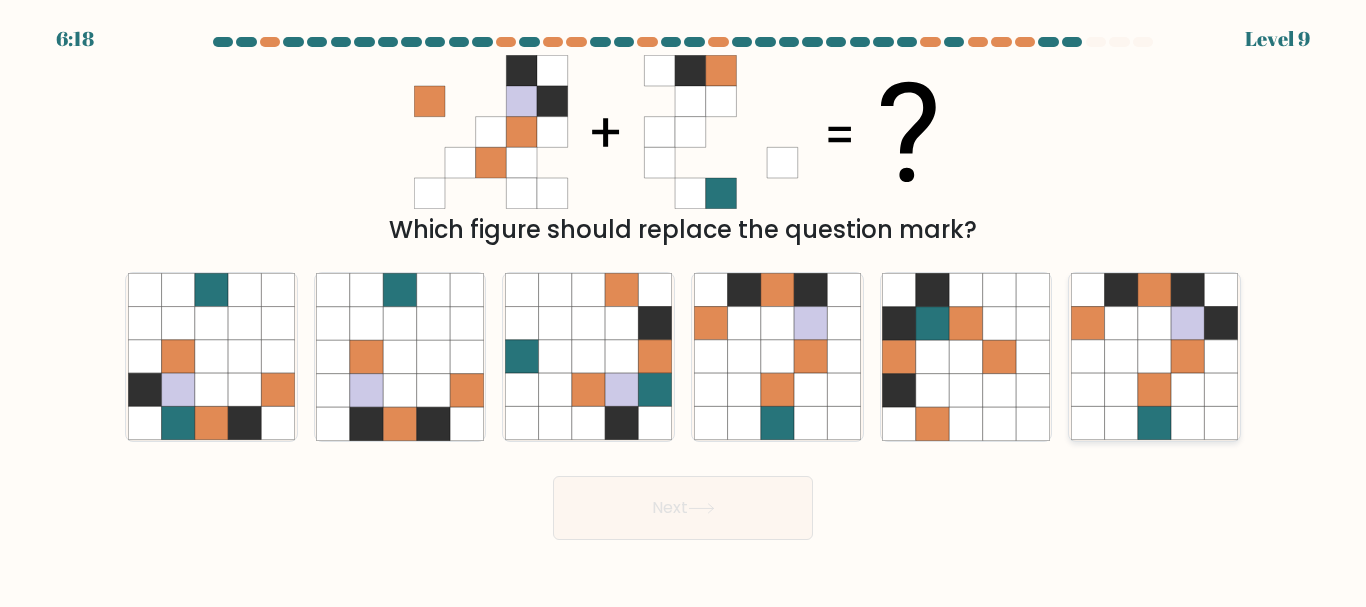 click at bounding box center (1154, 390) 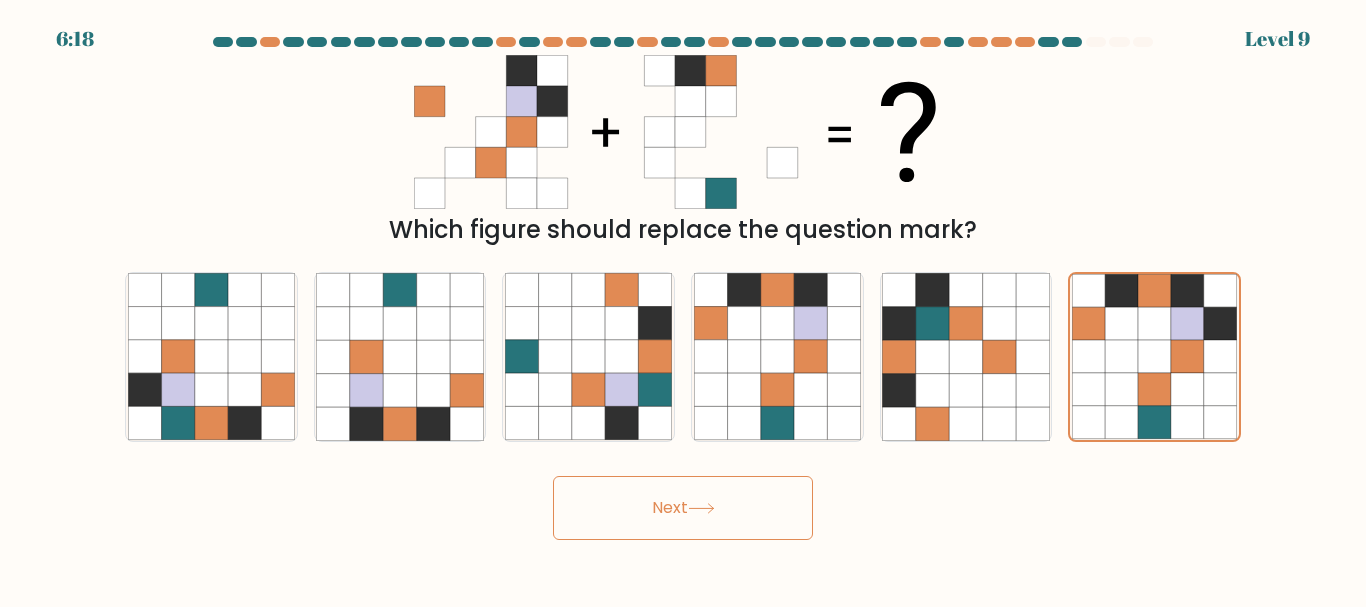 click on "Next" at bounding box center (683, 508) 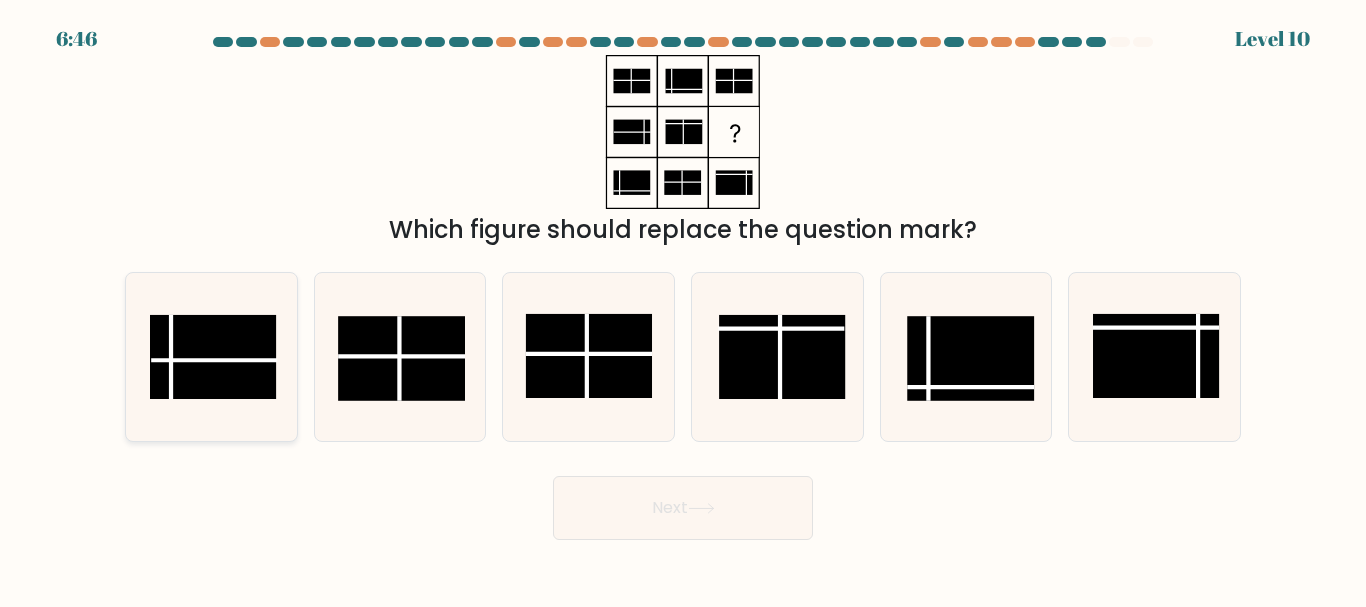 click at bounding box center [213, 357] 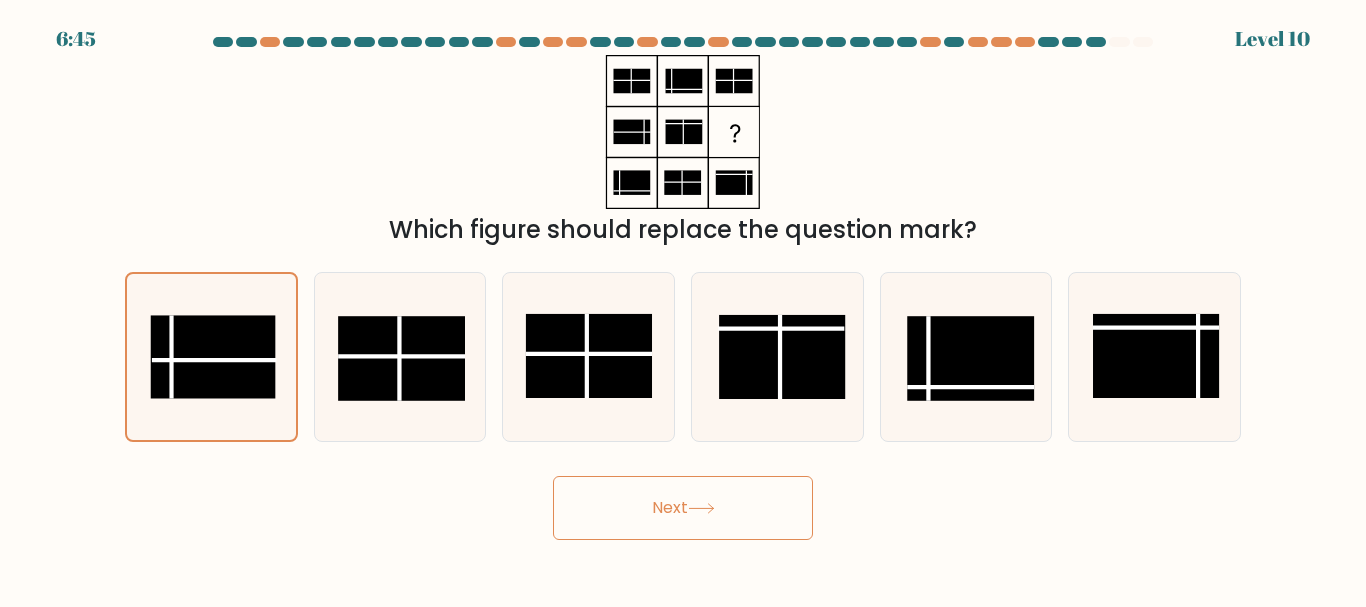 click on "Next" at bounding box center [683, 508] 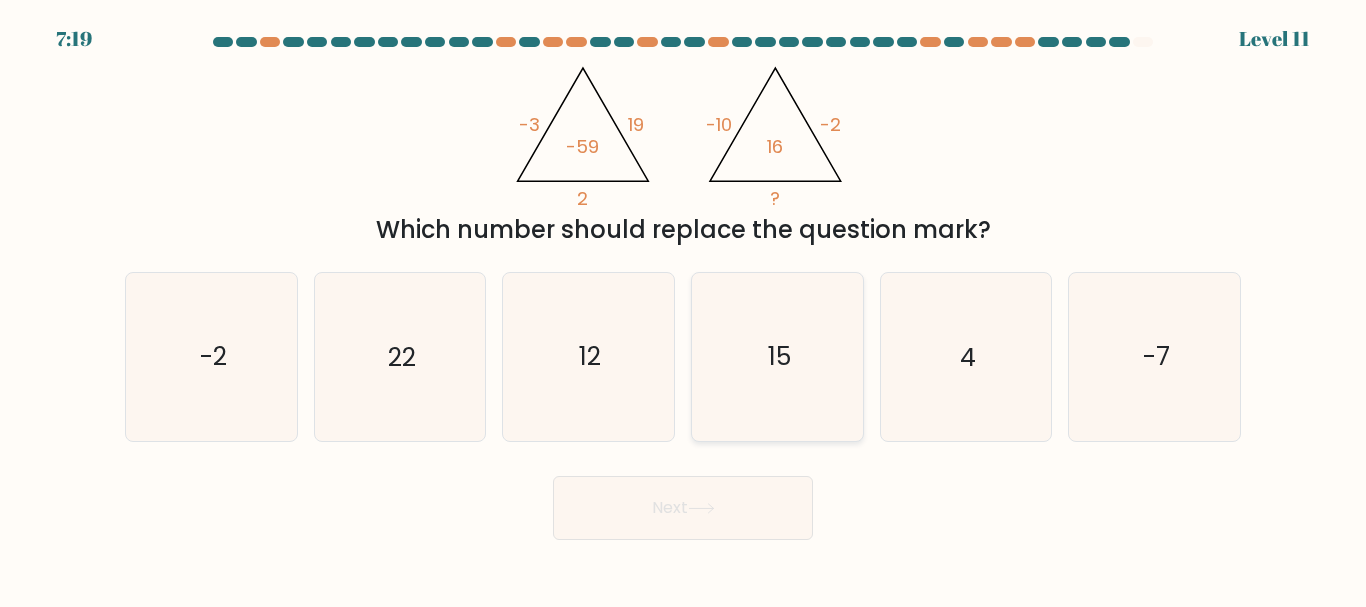 click on "15" at bounding box center [777, 356] 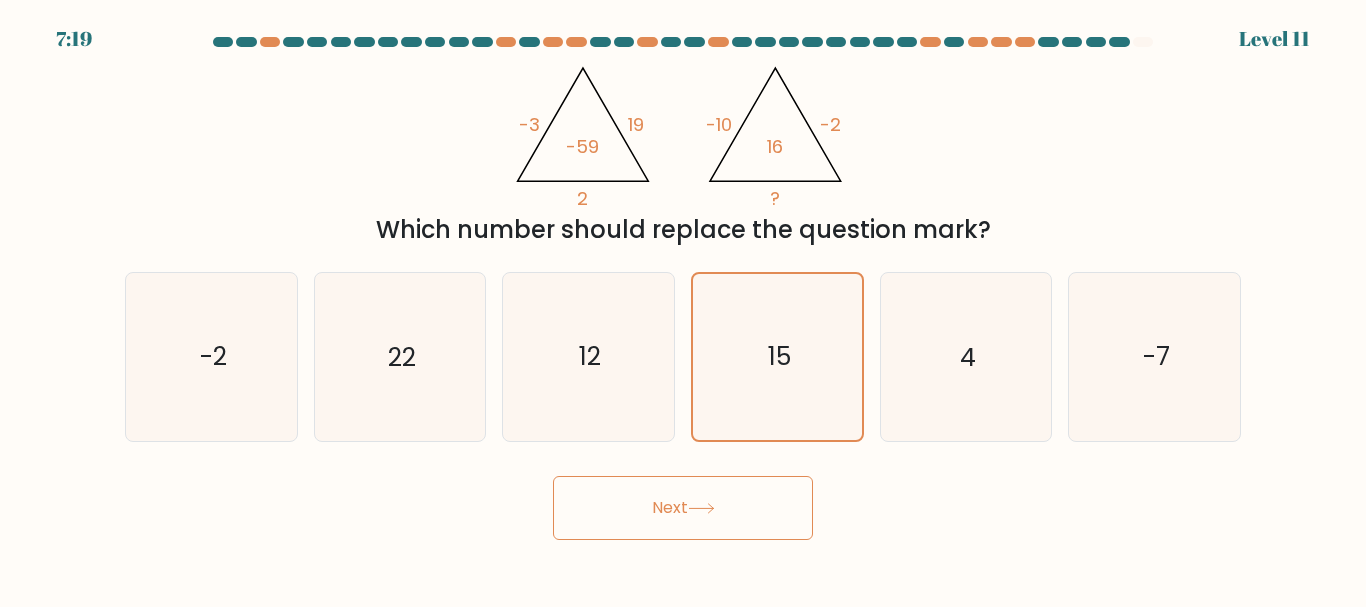 click on "Next" at bounding box center (683, 508) 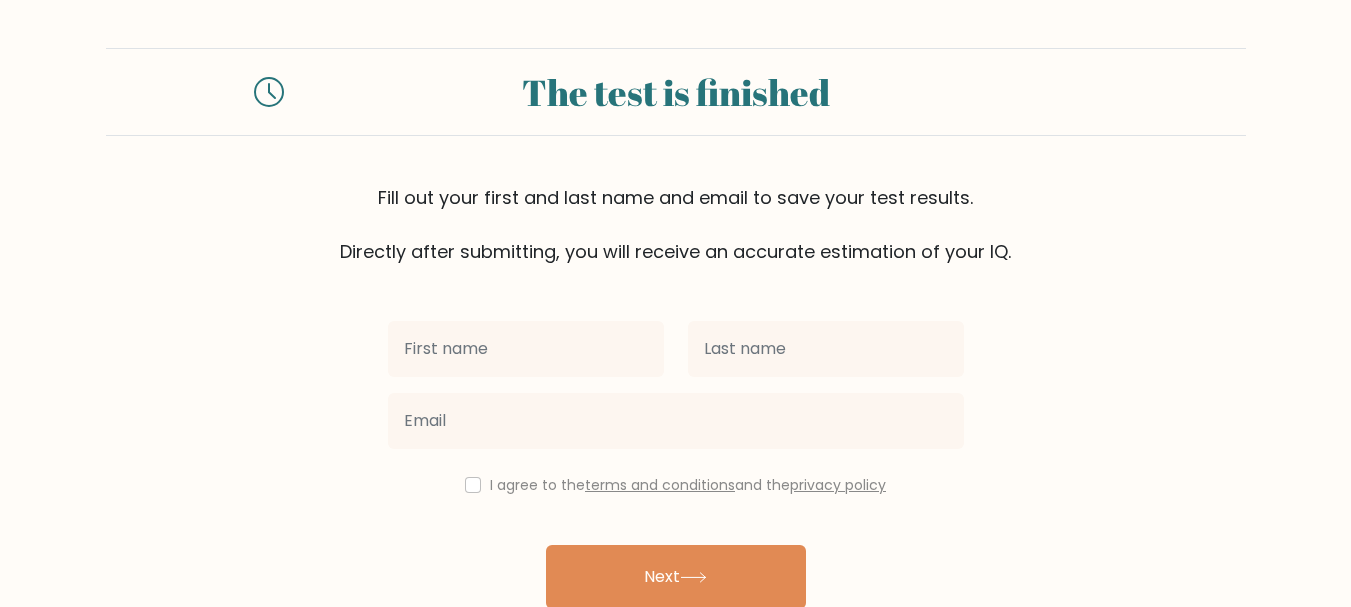 scroll, scrollTop: 0, scrollLeft: 0, axis: both 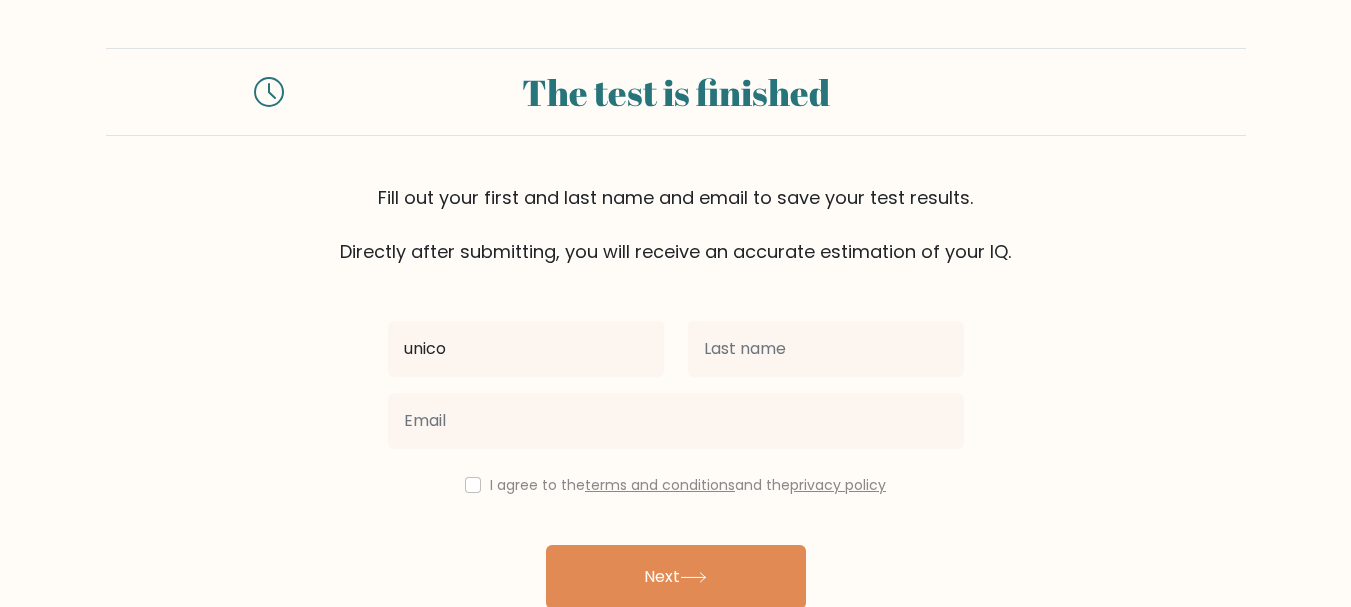 type on "unico" 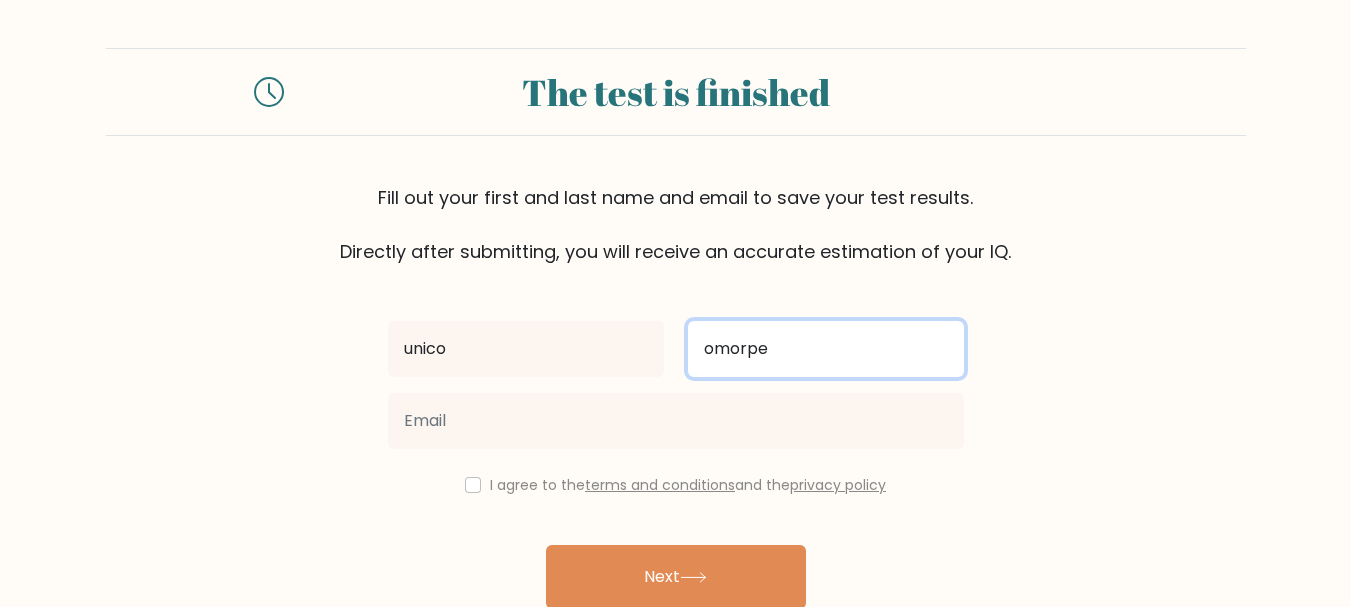 type on "Omorpe" 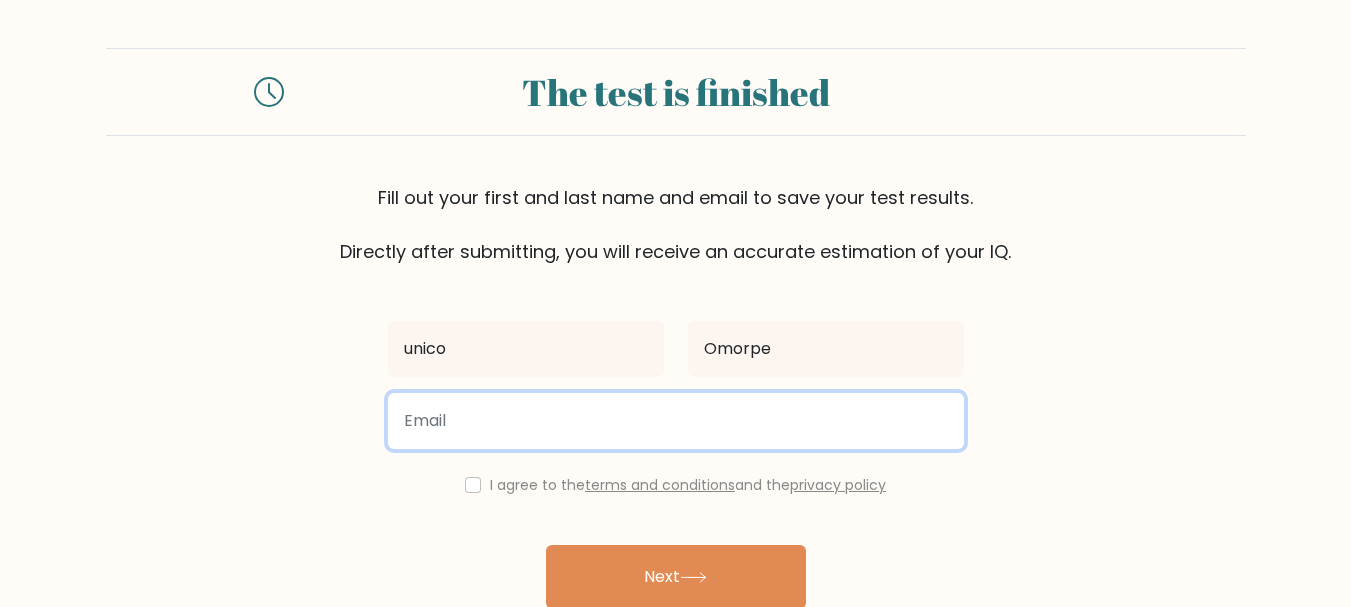 click at bounding box center (676, 421) 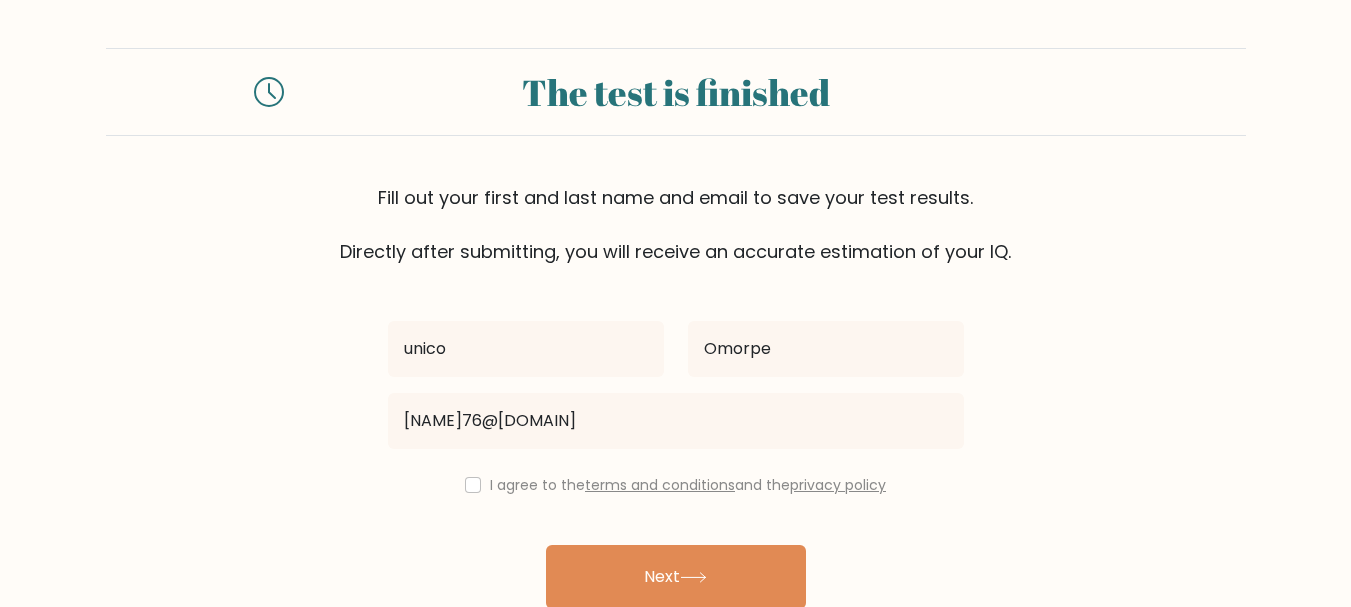 click on "I agree to the  terms and conditions  and the  privacy policy" at bounding box center (676, 485) 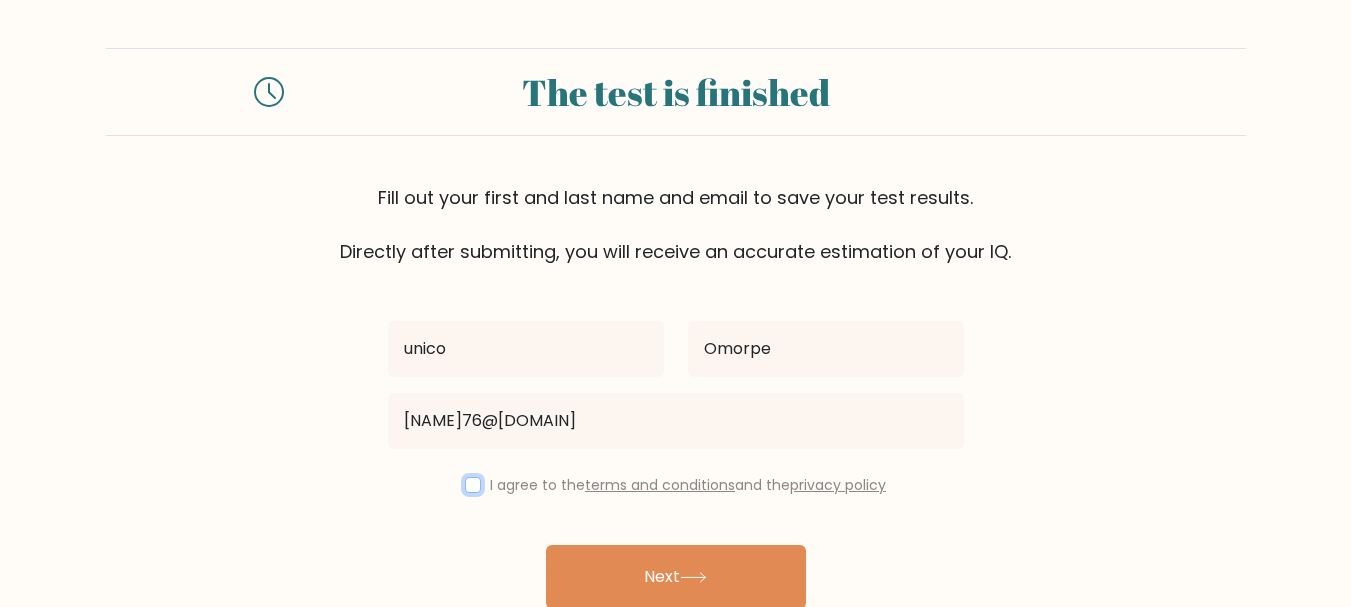 click at bounding box center [473, 485] 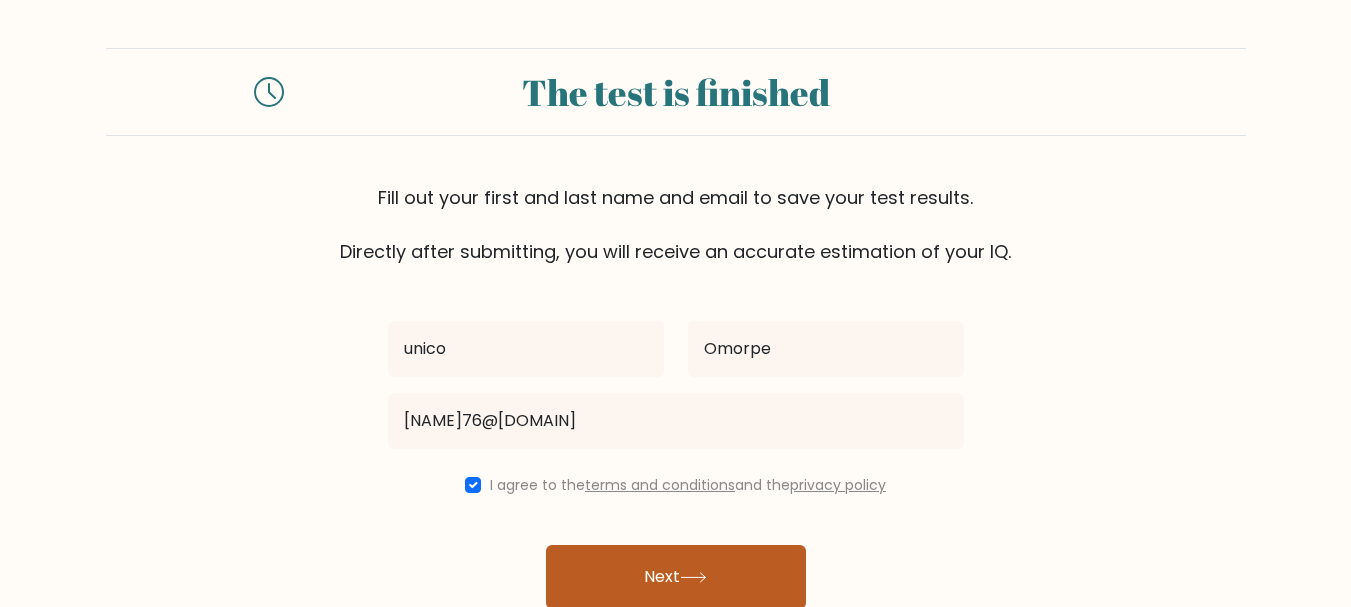 click on "Next" at bounding box center [676, 577] 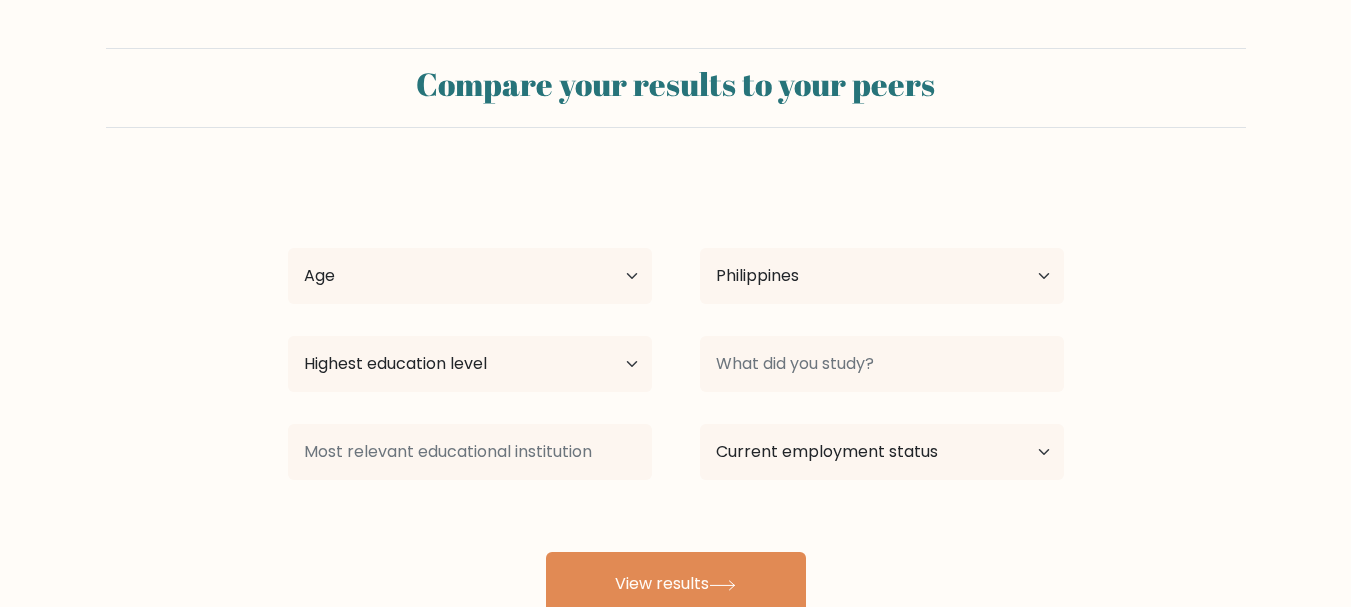 scroll, scrollTop: 0, scrollLeft: 0, axis: both 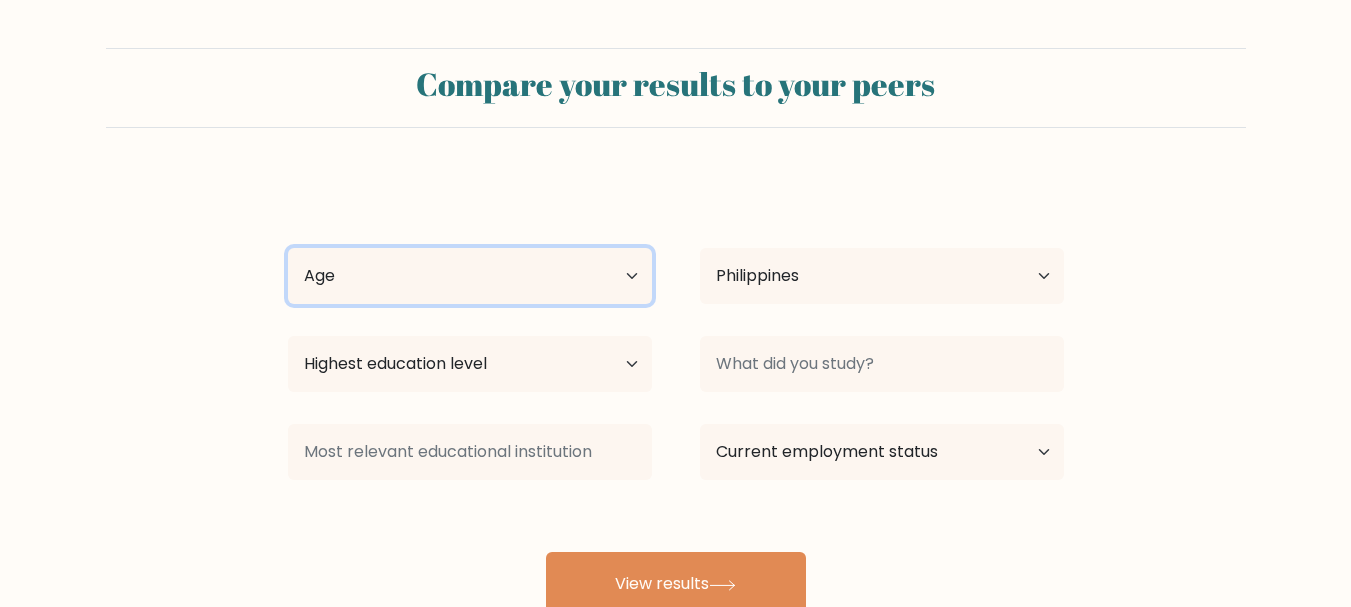 click on "Age
Under 18 years old
18-24 years old
25-34 years old
35-44 years old
45-54 years old
55-64 years old
65 years old and above" at bounding box center (470, 276) 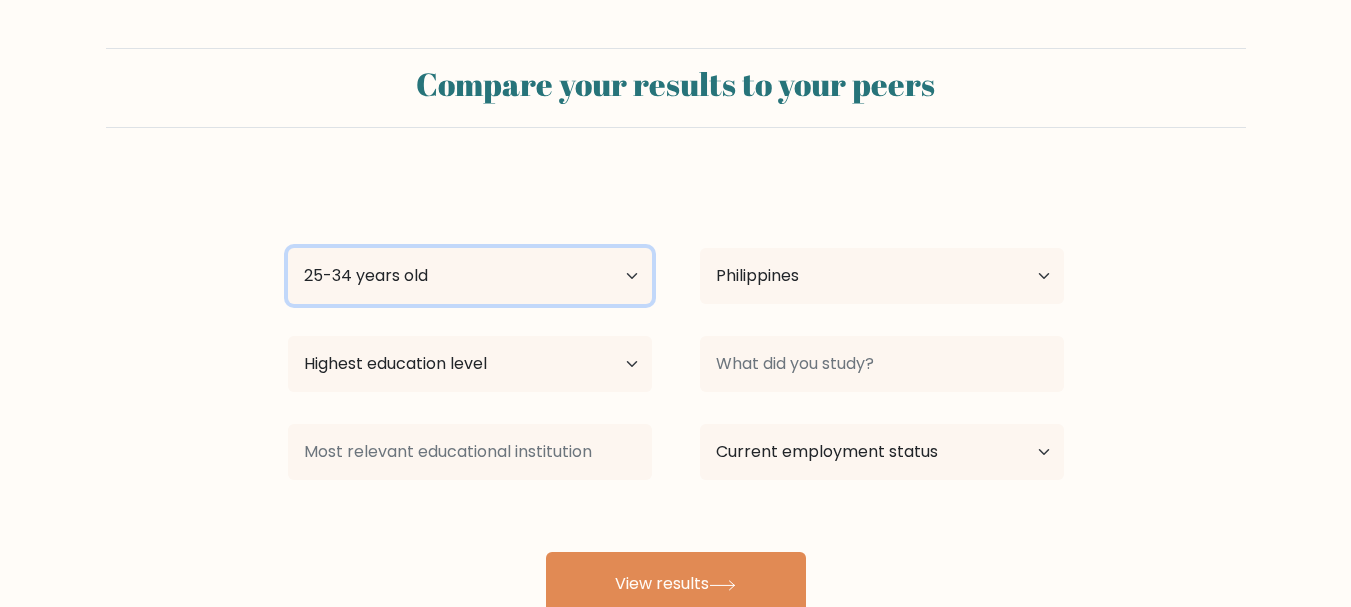 click on "Age
Under 18 years old
18-24 years old
25-34 years old
35-44 years old
45-54 years old
55-64 years old
65 years old and above" at bounding box center [470, 276] 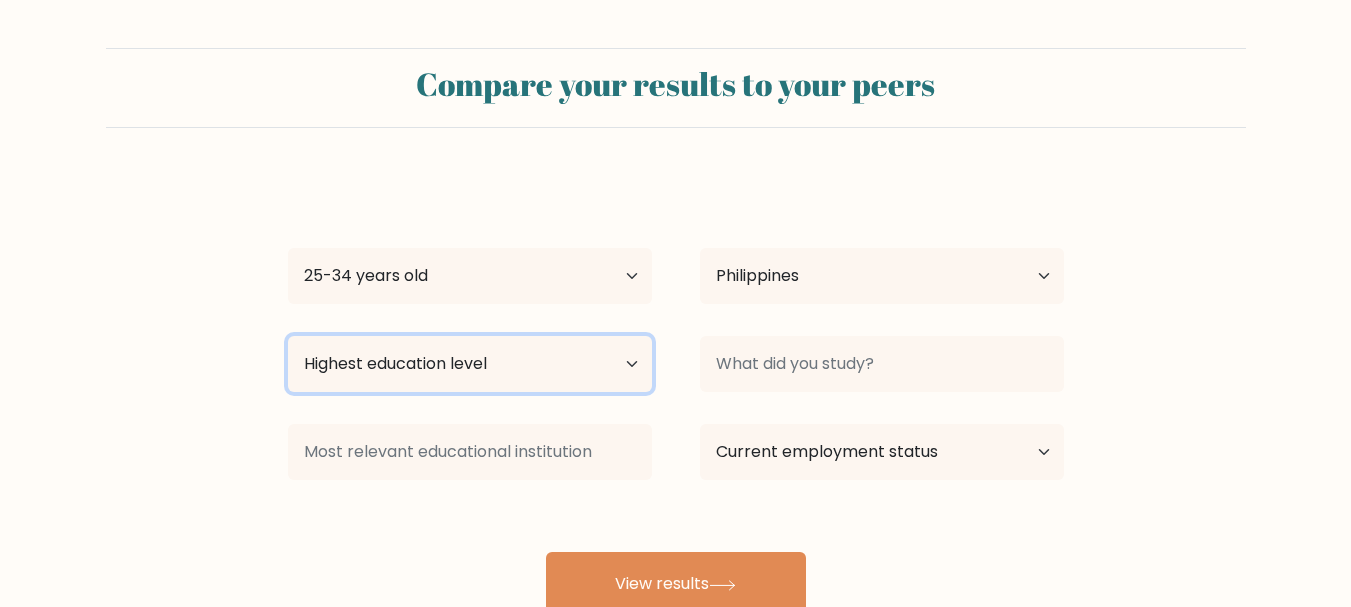 click on "Highest education level
No schooling
Primary
Lower Secondary
Upper Secondary
Occupation Specific
Bachelor's degree
Master's degree
Doctoral degree" at bounding box center (470, 364) 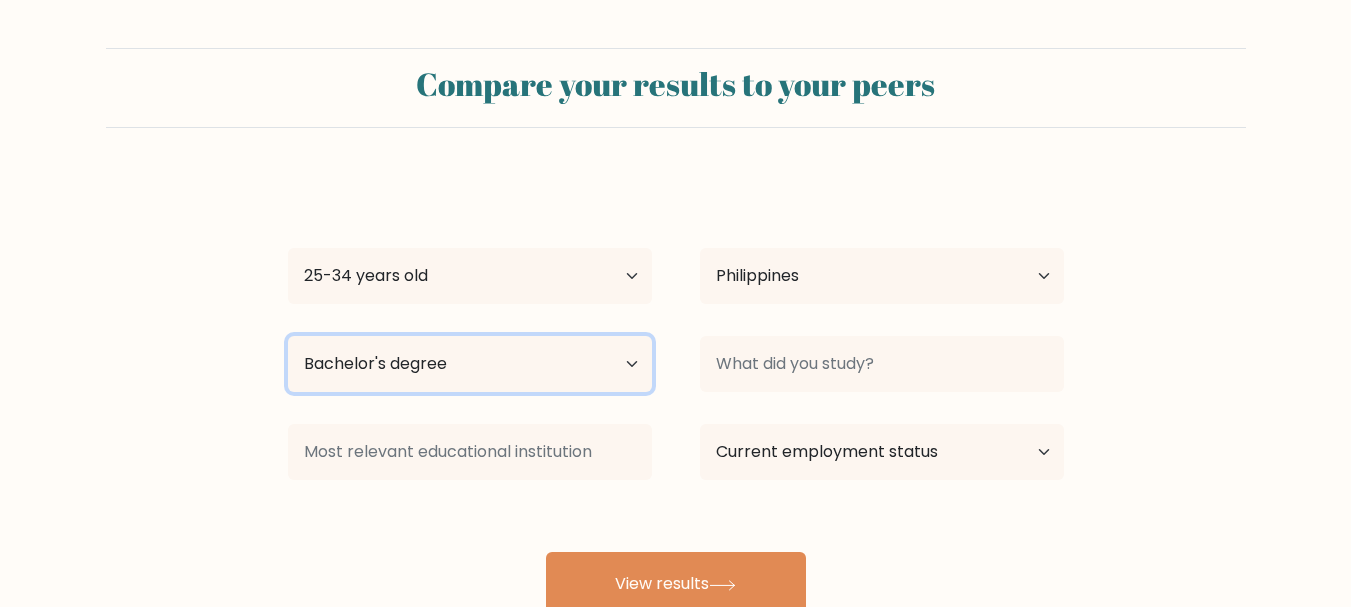 click on "Highest education level
No schooling
Primary
Lower Secondary
Upper Secondary
Occupation Specific
Bachelor's degree
Master's degree
Doctoral degree" at bounding box center (470, 364) 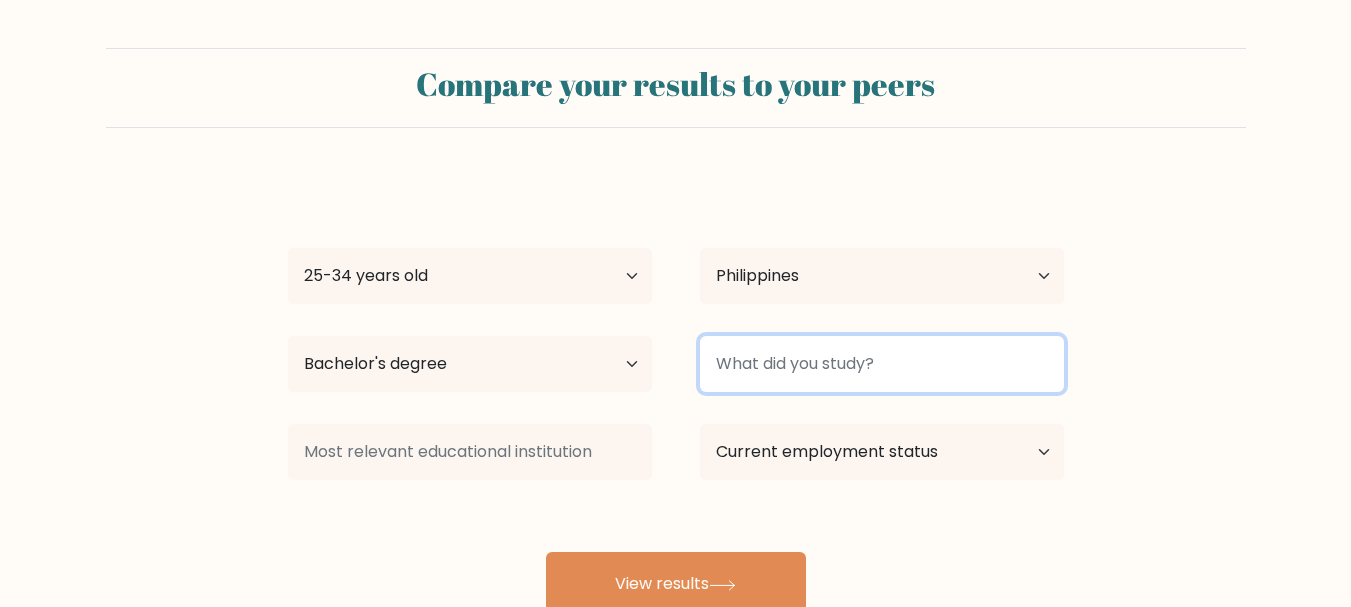 click at bounding box center [882, 364] 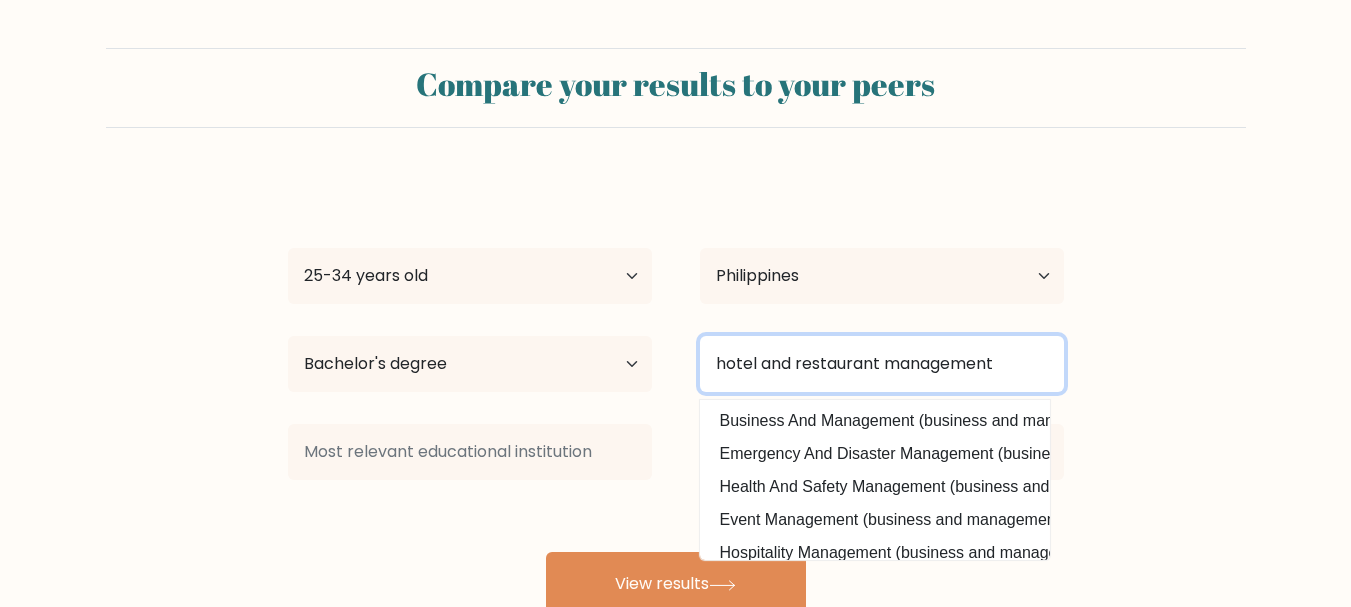 type on "hotel and restaurant management" 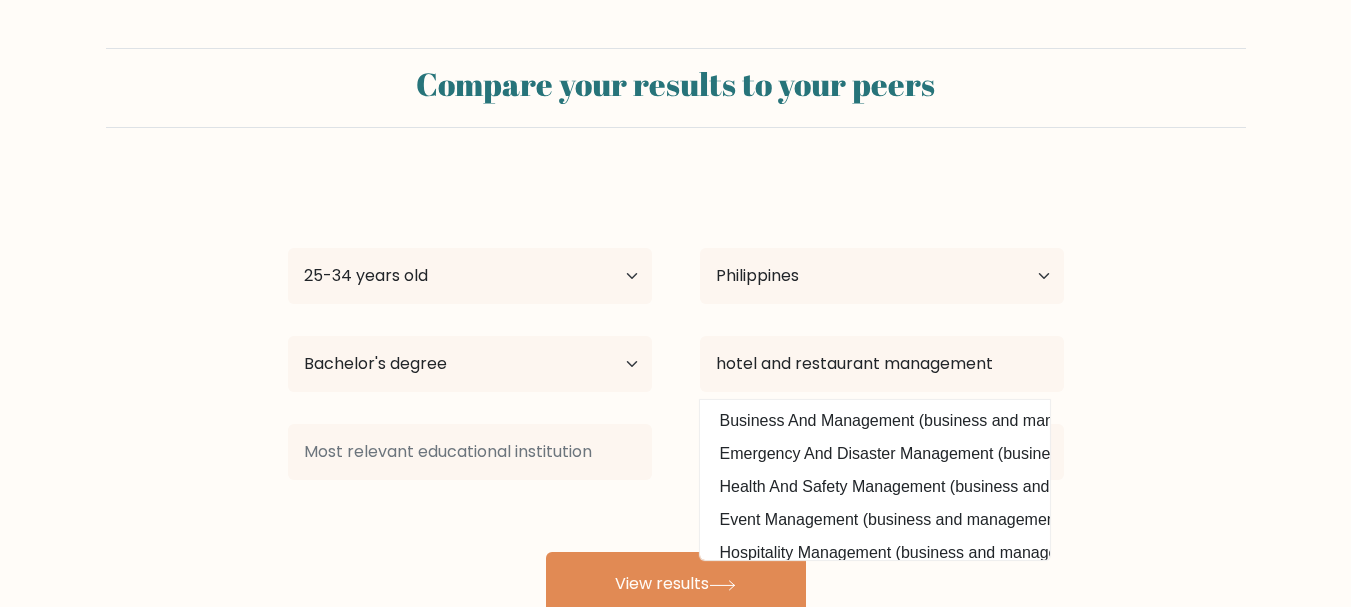 click on "Compare your results to your peers
unico
Omorpe
Age
Under 18 years old
18-24 years old
25-34 years old
35-44 years old
45-54 years old
55-64 years old
65 years old and above
Country
Afghanistan
Albania
Algeria
American Samoa
Andorra
Angola
Anguilla
Antarctica
Antigua and Barbuda
Argentina
Armenia
Aruba
Australia" at bounding box center [675, 332] 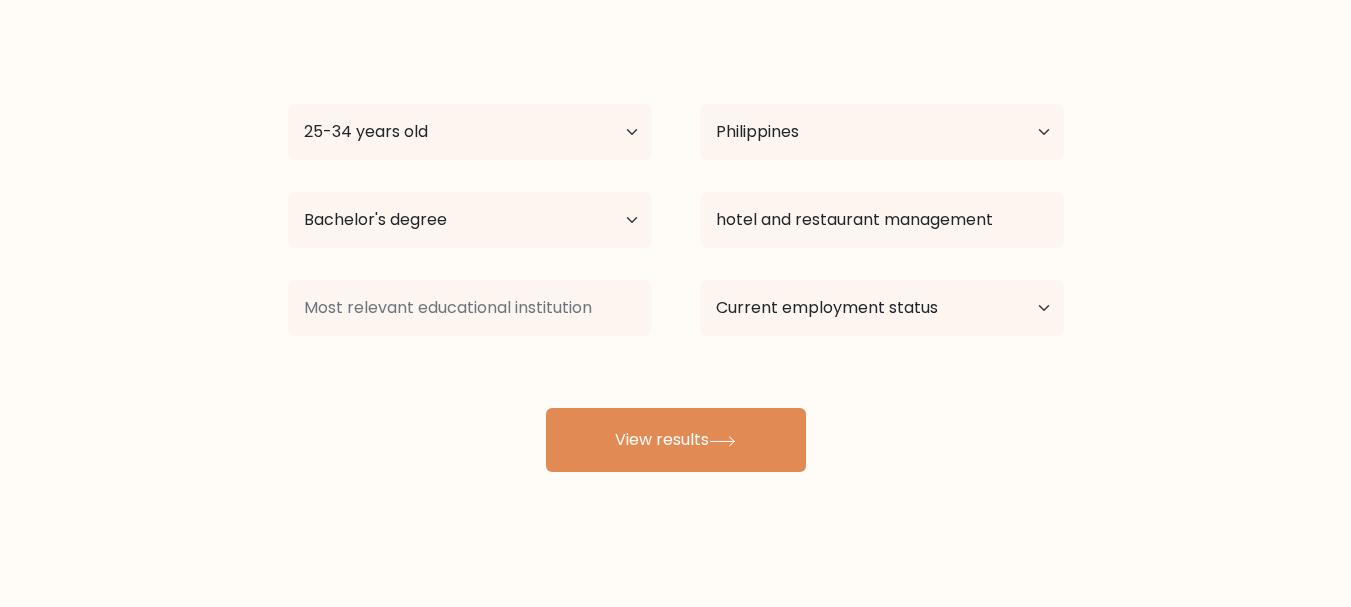scroll, scrollTop: 151, scrollLeft: 0, axis: vertical 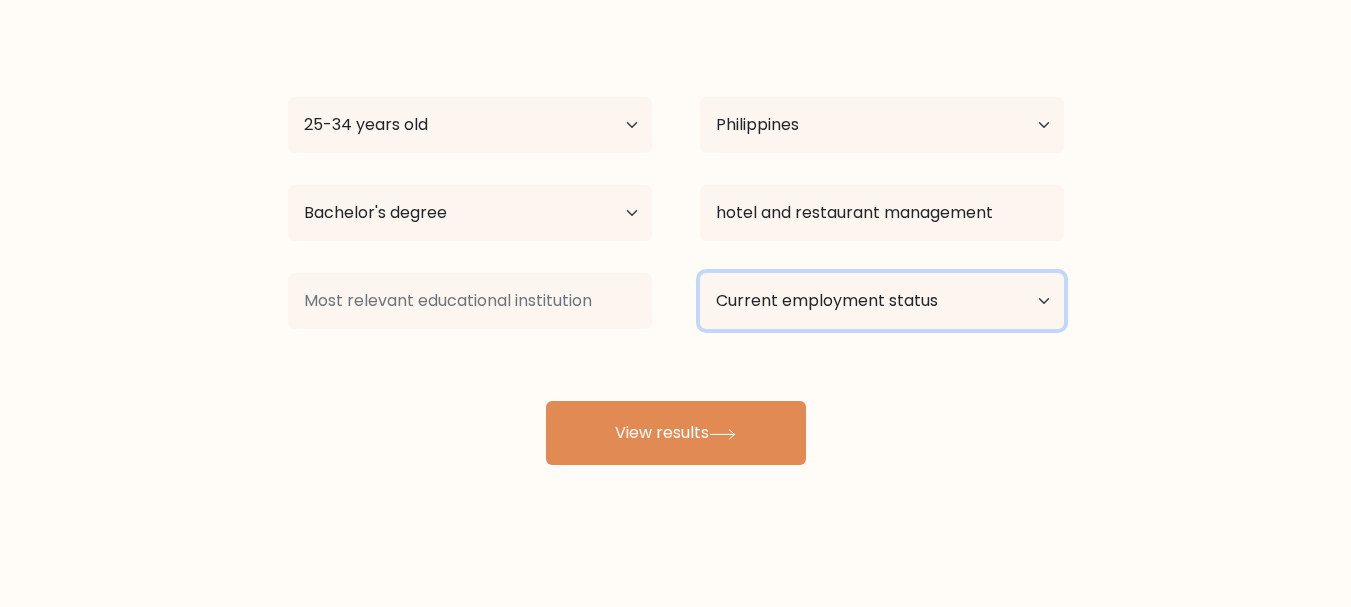 click on "Current employment status
Employed
Student
Retired
Other / prefer not to answer" at bounding box center [882, 301] 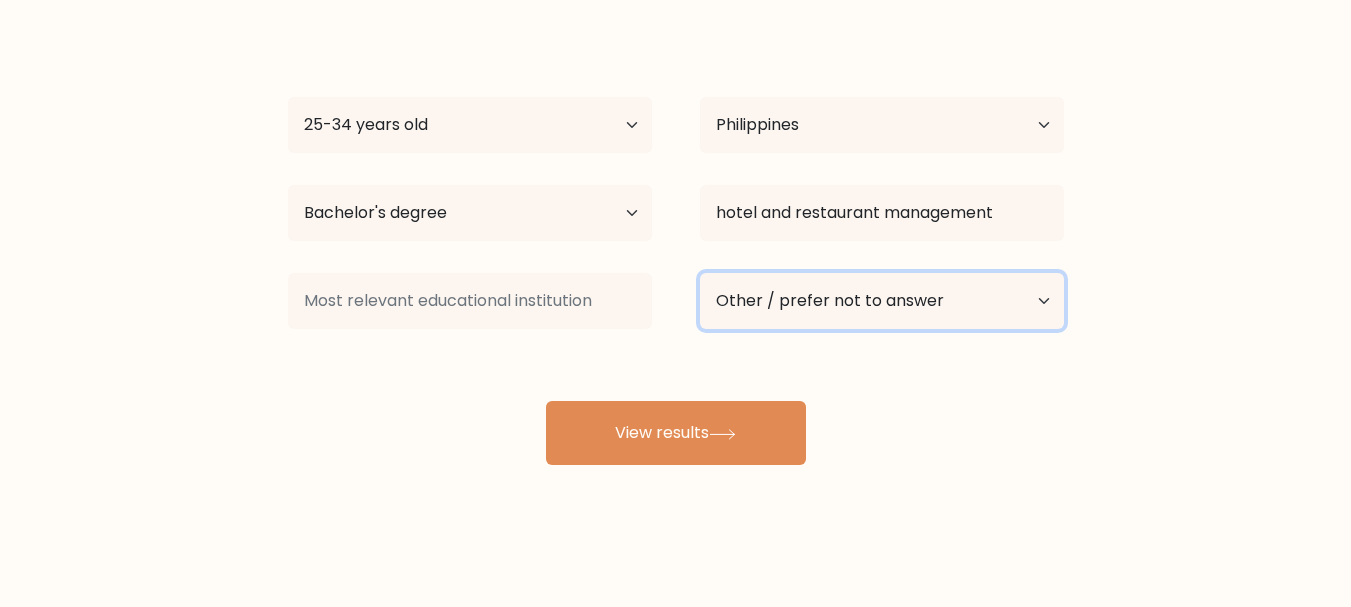 click on "Current employment status
Employed
Student
Retired
Other / prefer not to answer" at bounding box center [882, 301] 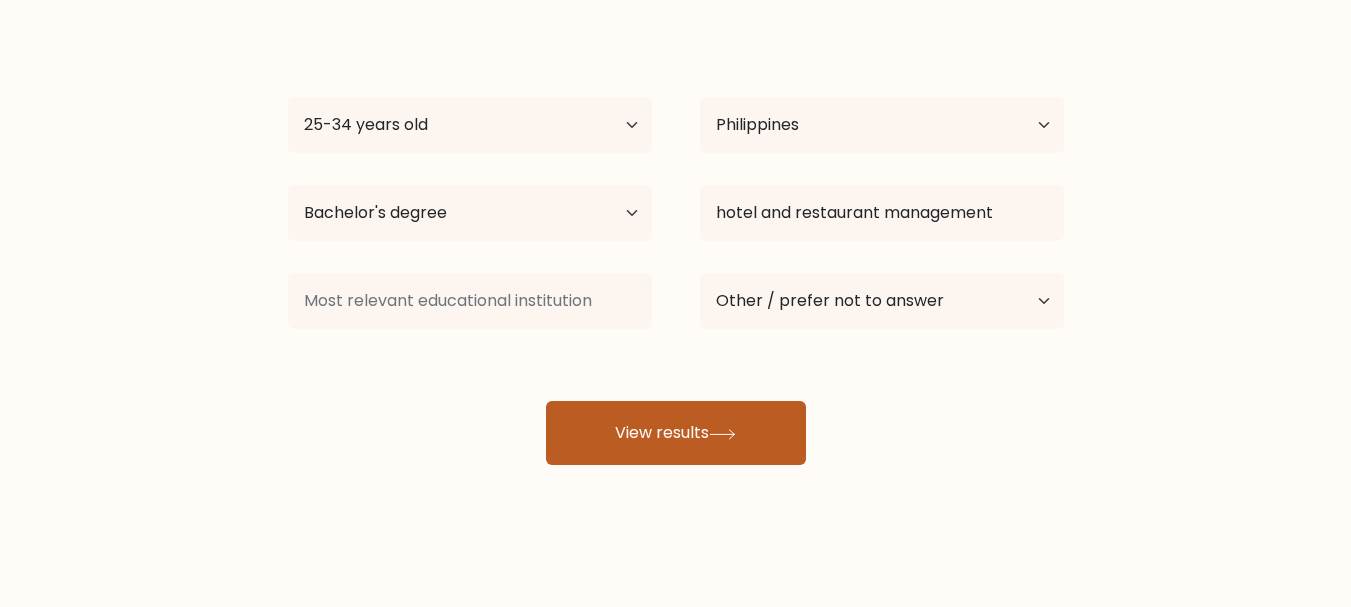 click at bounding box center [722, 434] 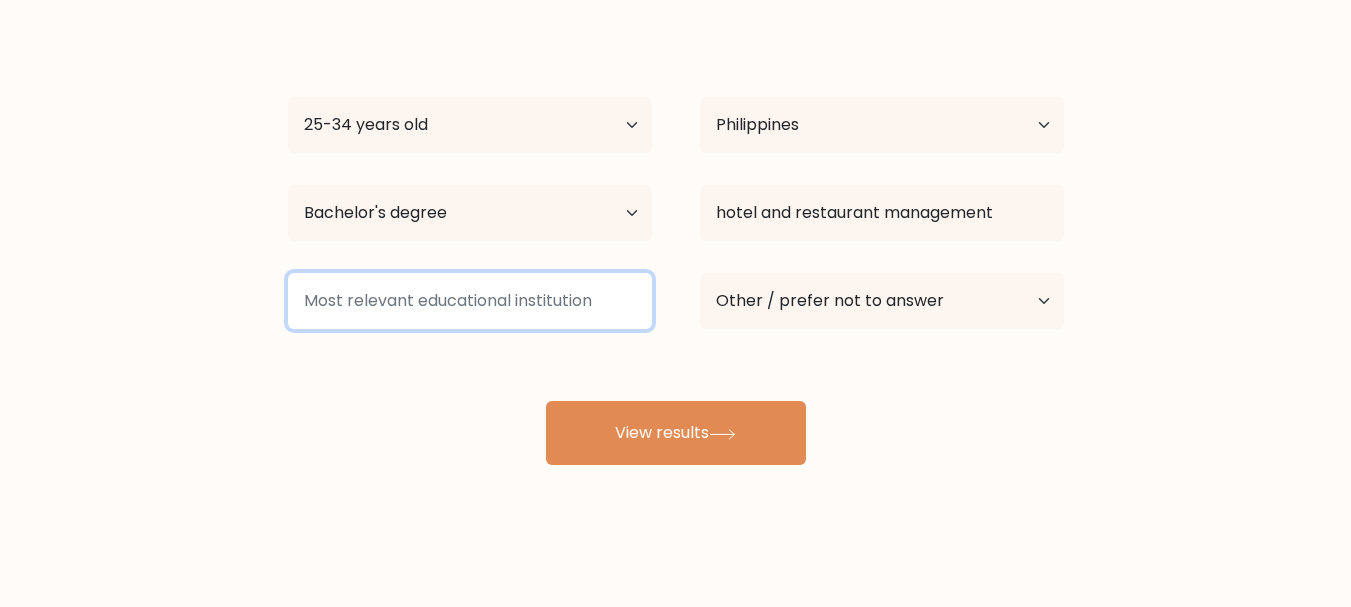 click at bounding box center [470, 301] 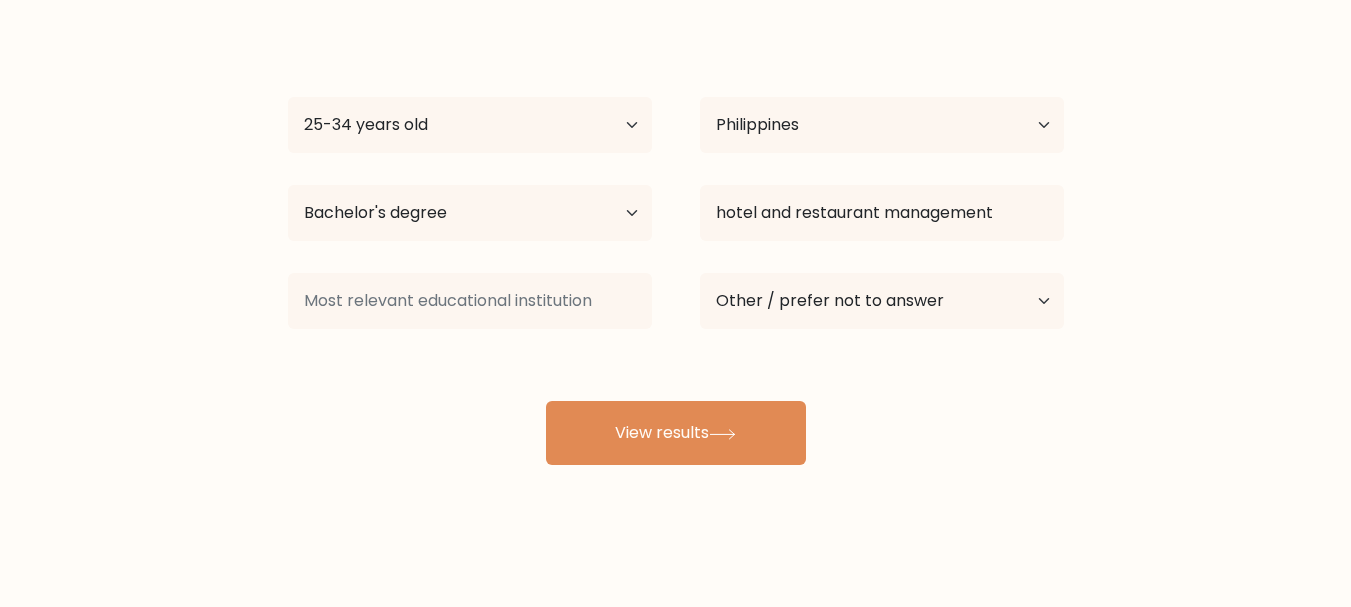 click on "unico
Omorpe
Age
Under 18 years old
18-24 years old
25-34 years old
35-44 years old
45-54 years old
55-64 years old
65 years old and above
Country
Afghanistan
Albania
Algeria
American Samoa
Andorra
Angola
Anguilla
Antarctica
Antigua and Barbuda
Argentina
Armenia
Aruba
Australia
Austria
Azerbaijan
Bahamas
Bahrain
Bangladesh
Barbados
Belarus
Belgium
Belize
Benin
Bermuda
Bhutan
Bolivia
Bonaire, Sint Eustatius and Saba
Bosnia and Herzegovina
Botswana
Bouvet Island
Brazil
Brunei Chad" at bounding box center [676, 245] 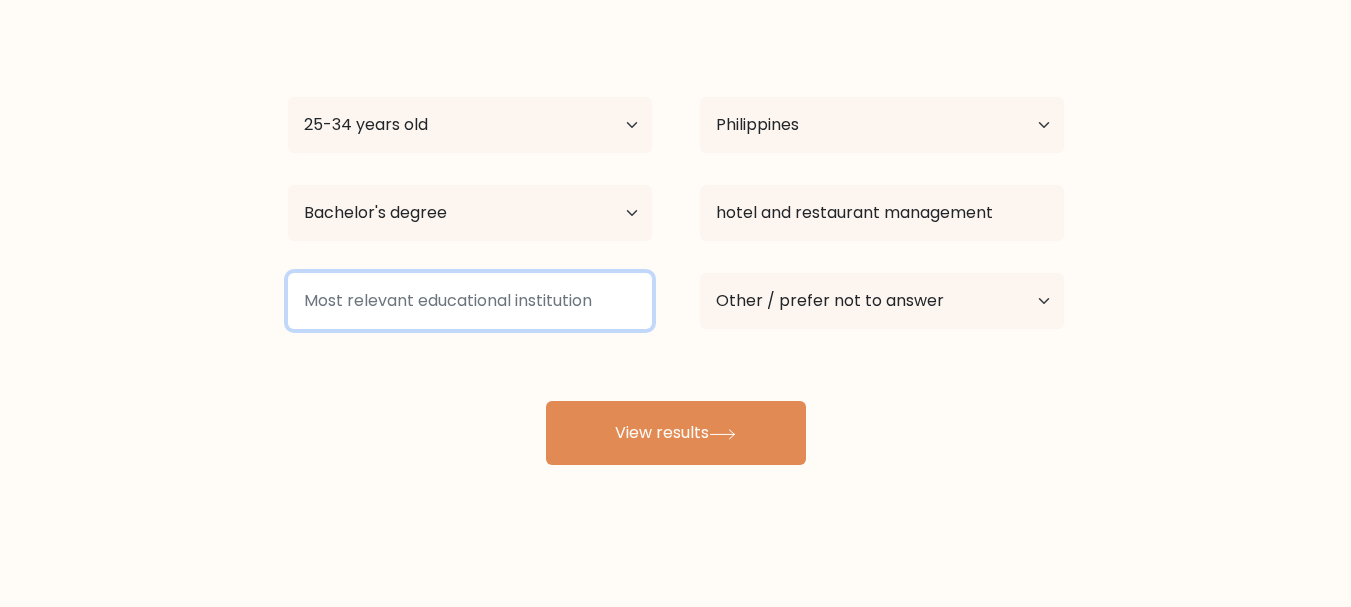 click at bounding box center (470, 301) 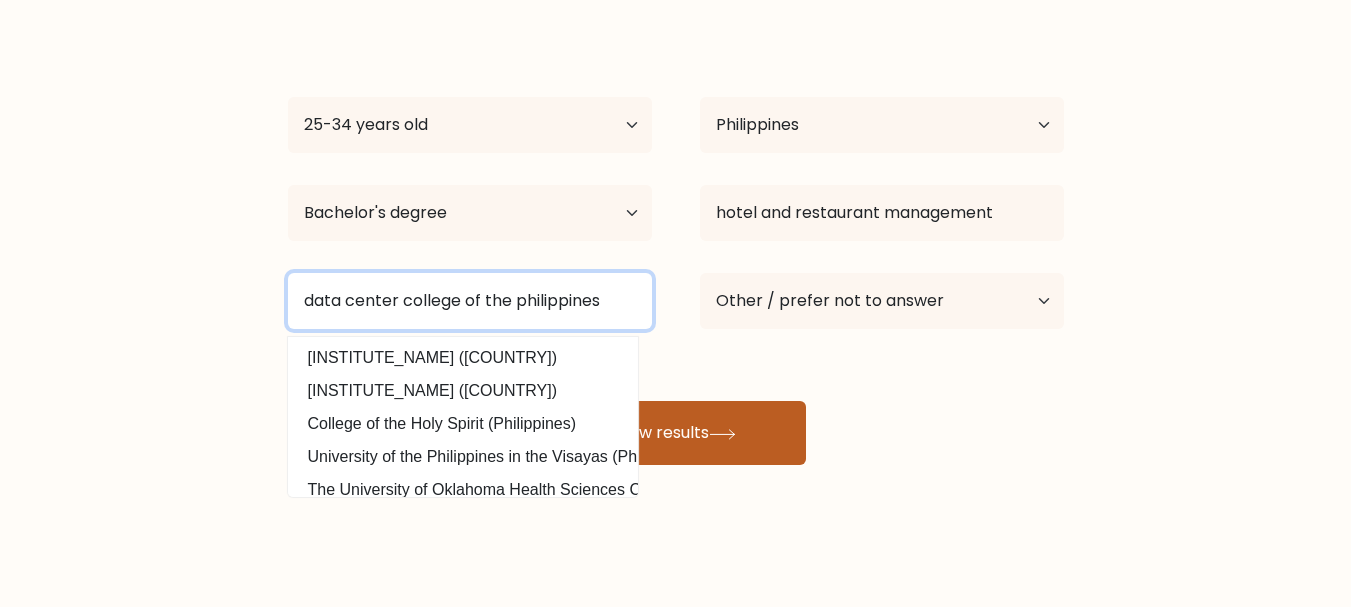 type on "data center college of the philippines" 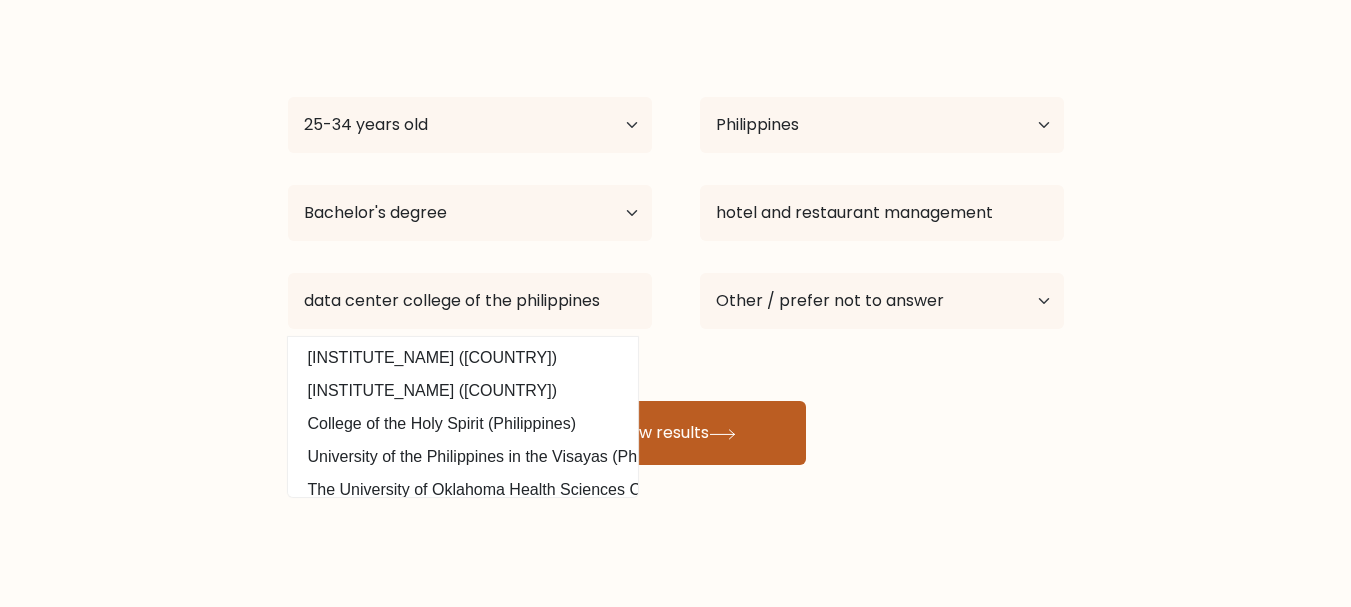 click on "View results" at bounding box center (676, 433) 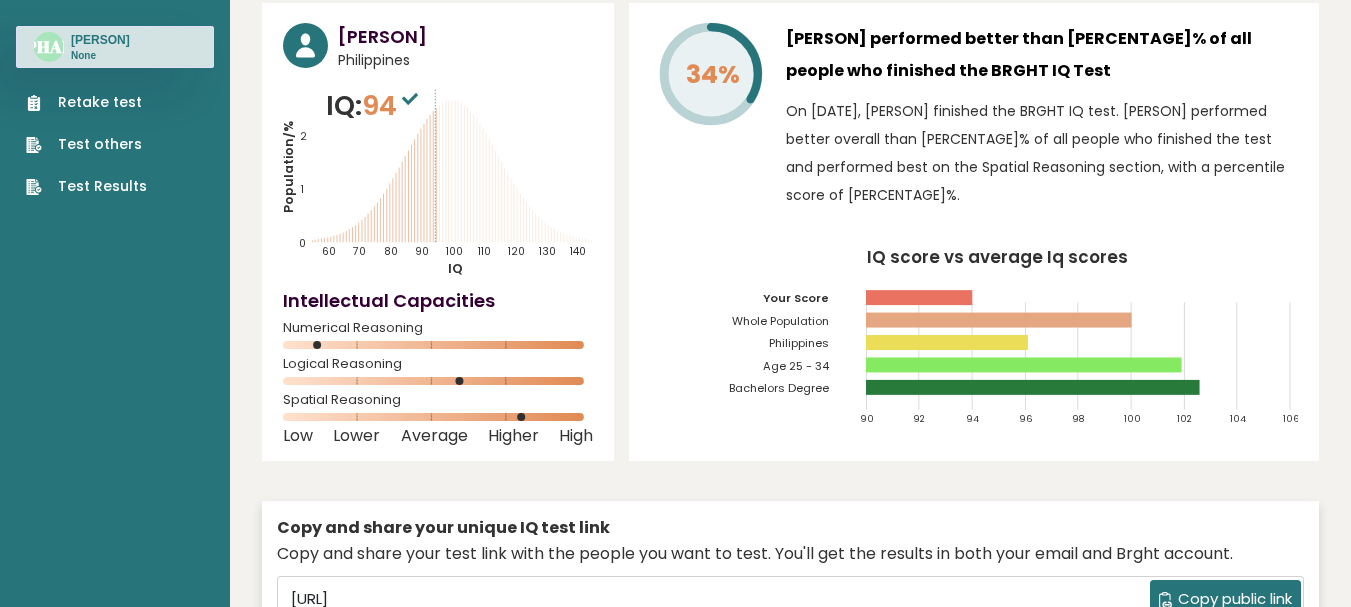 scroll, scrollTop: 200, scrollLeft: 0, axis: vertical 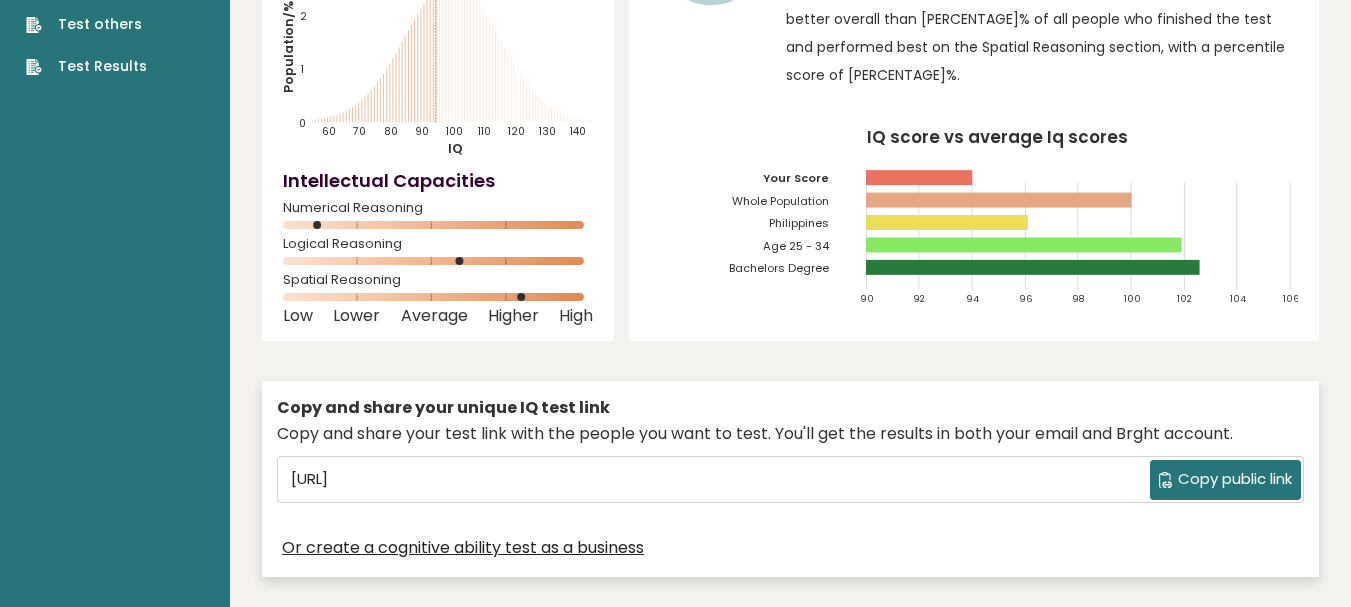click on "Copy public link" at bounding box center [1235, 479] 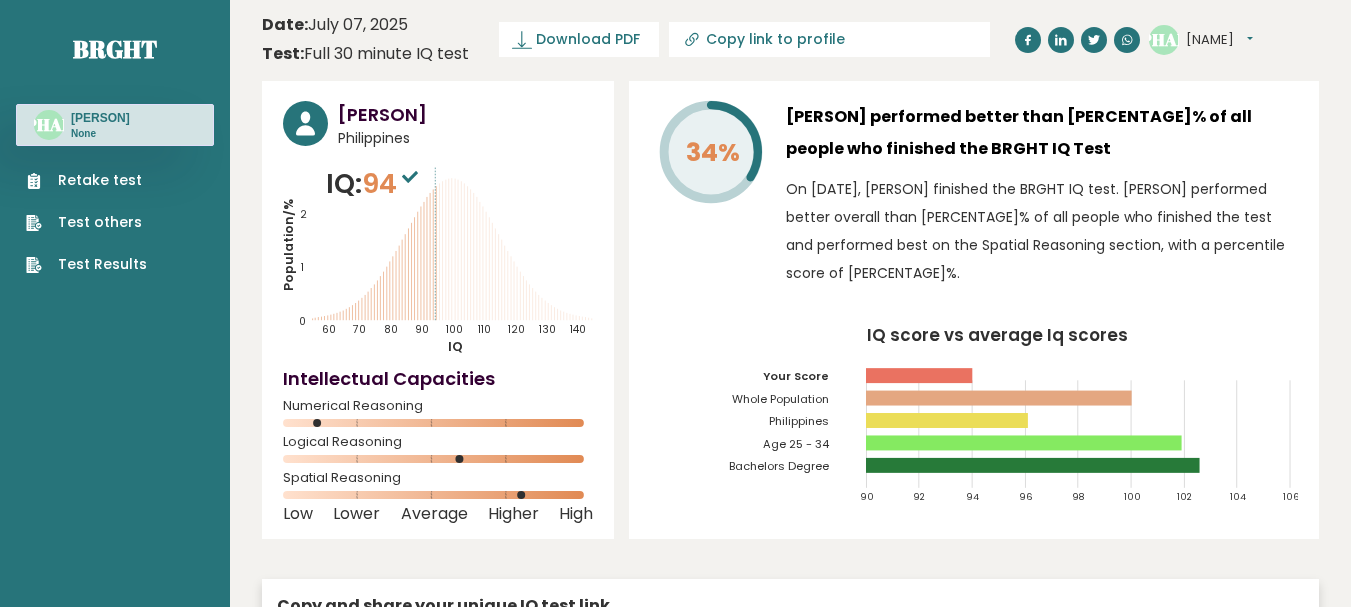 scroll, scrollTop: 0, scrollLeft: 0, axis: both 